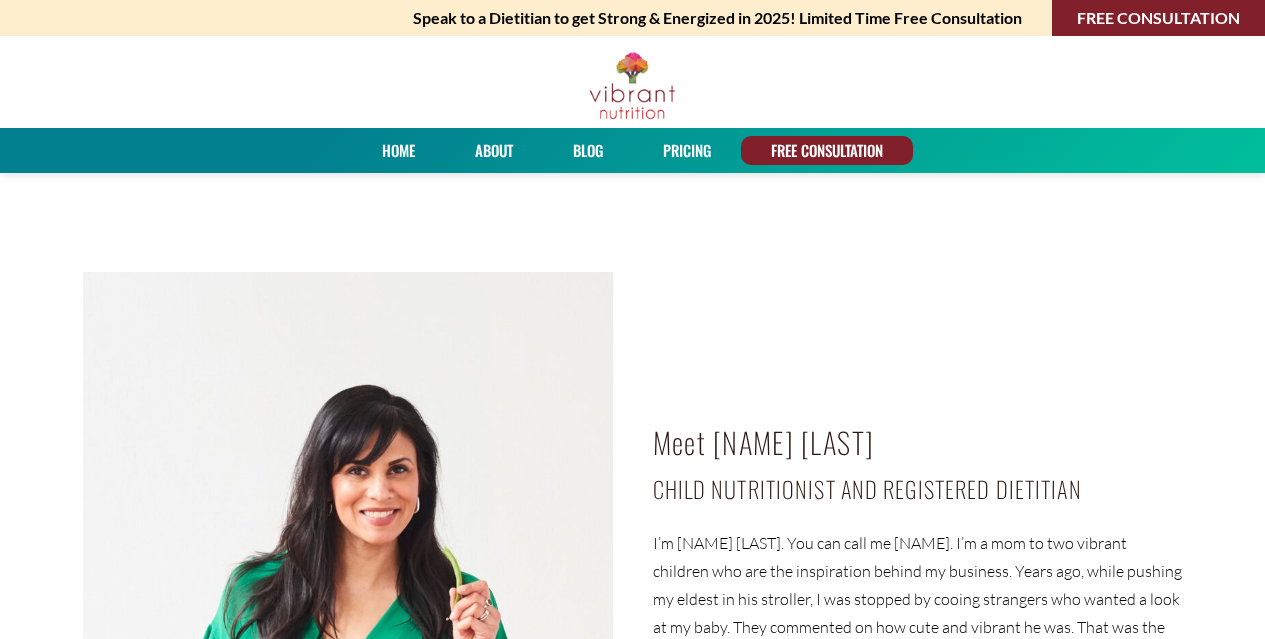 scroll, scrollTop: 1100, scrollLeft: 0, axis: vertical 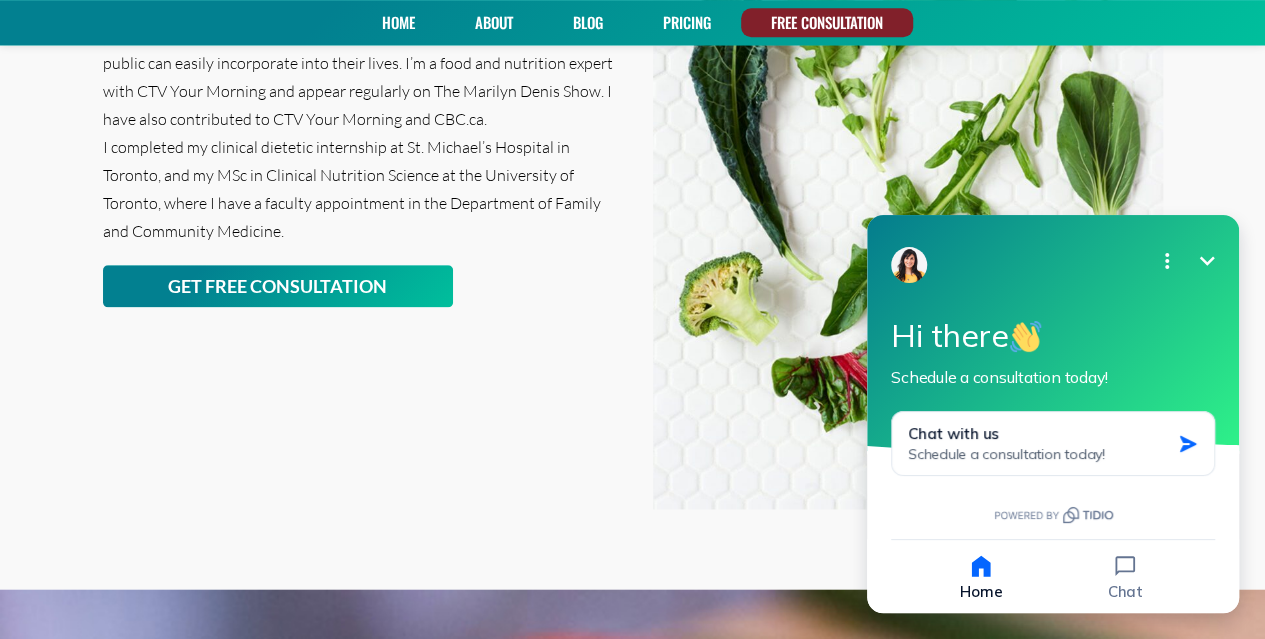 click on "Chat with us Schedule a consultation today!" at bounding box center (1039, 443) 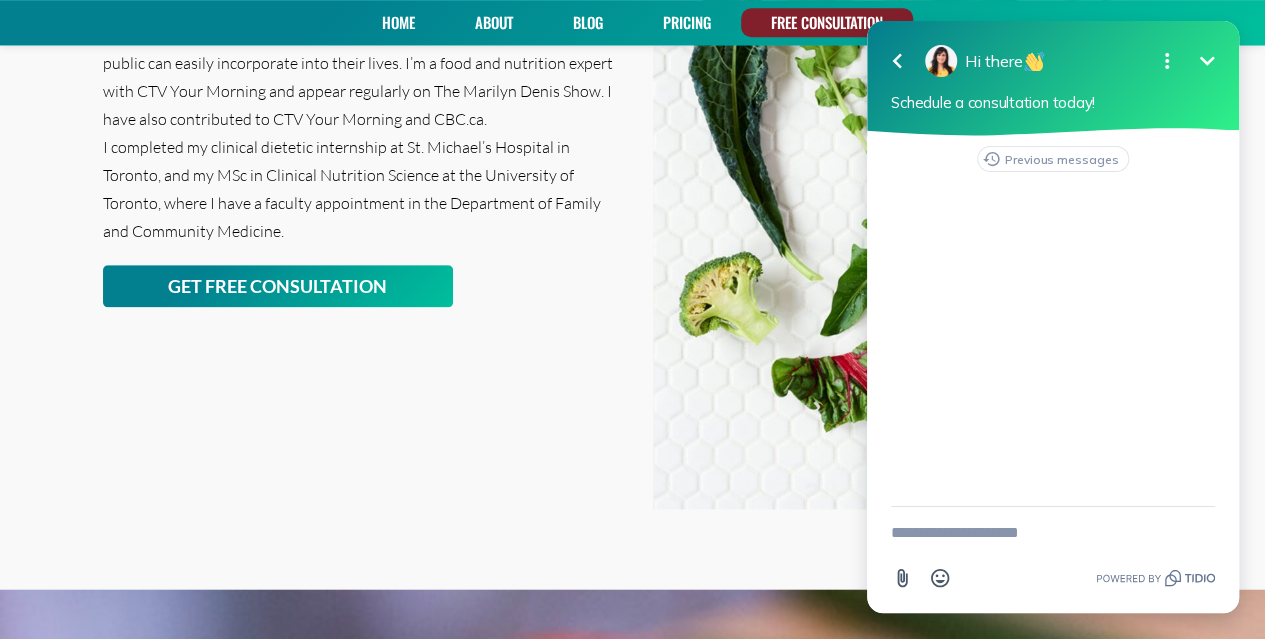 click at bounding box center [1053, 533] 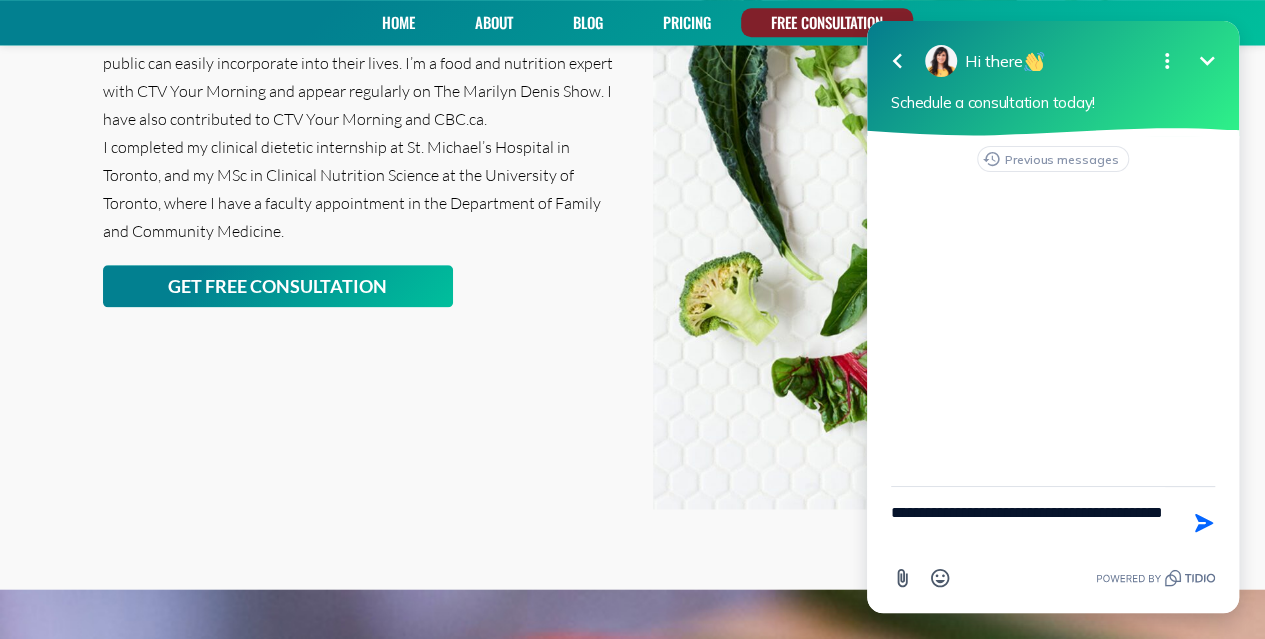 type on "**********" 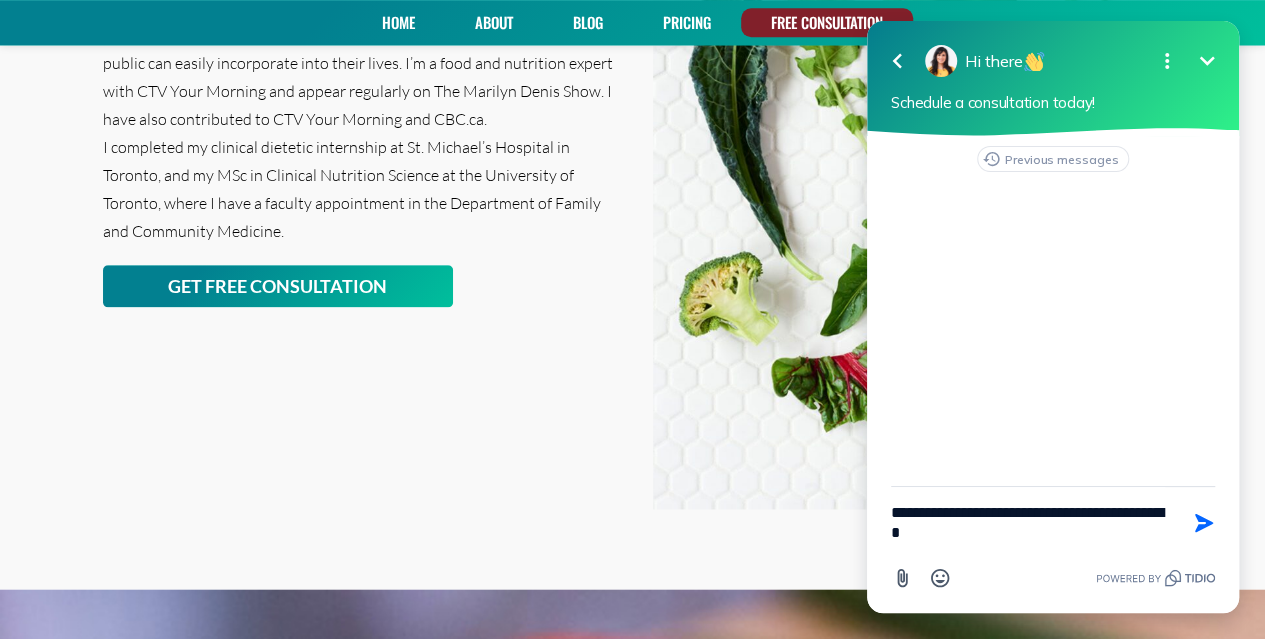 type 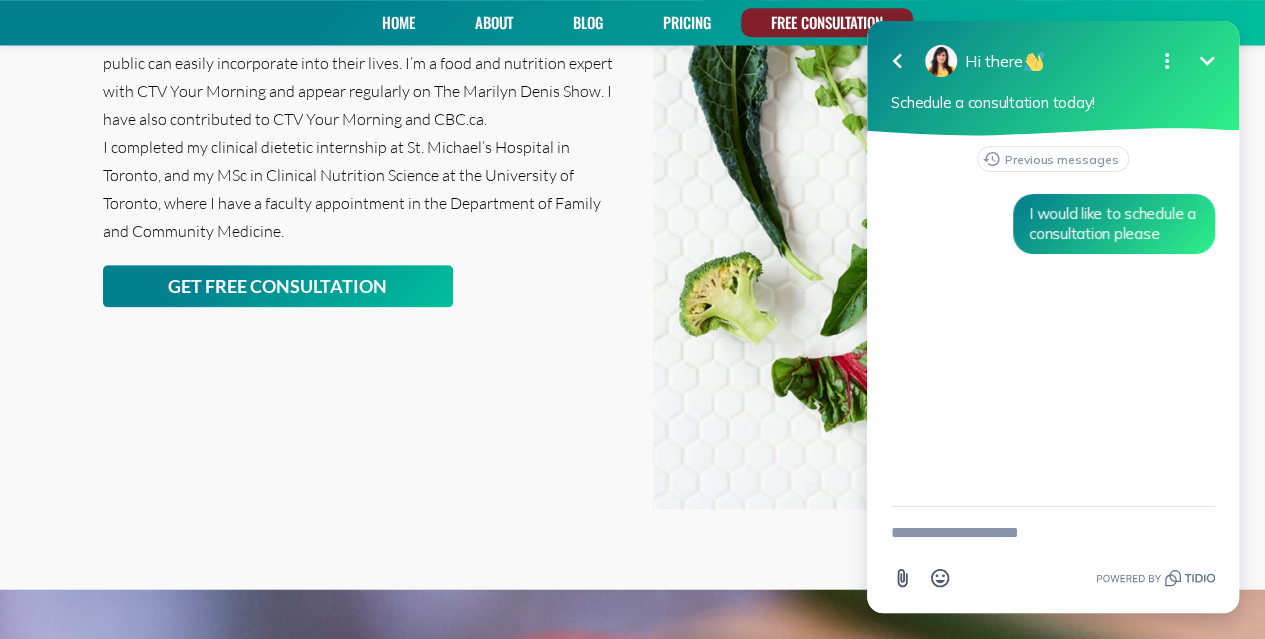 click at bounding box center [1053, 533] 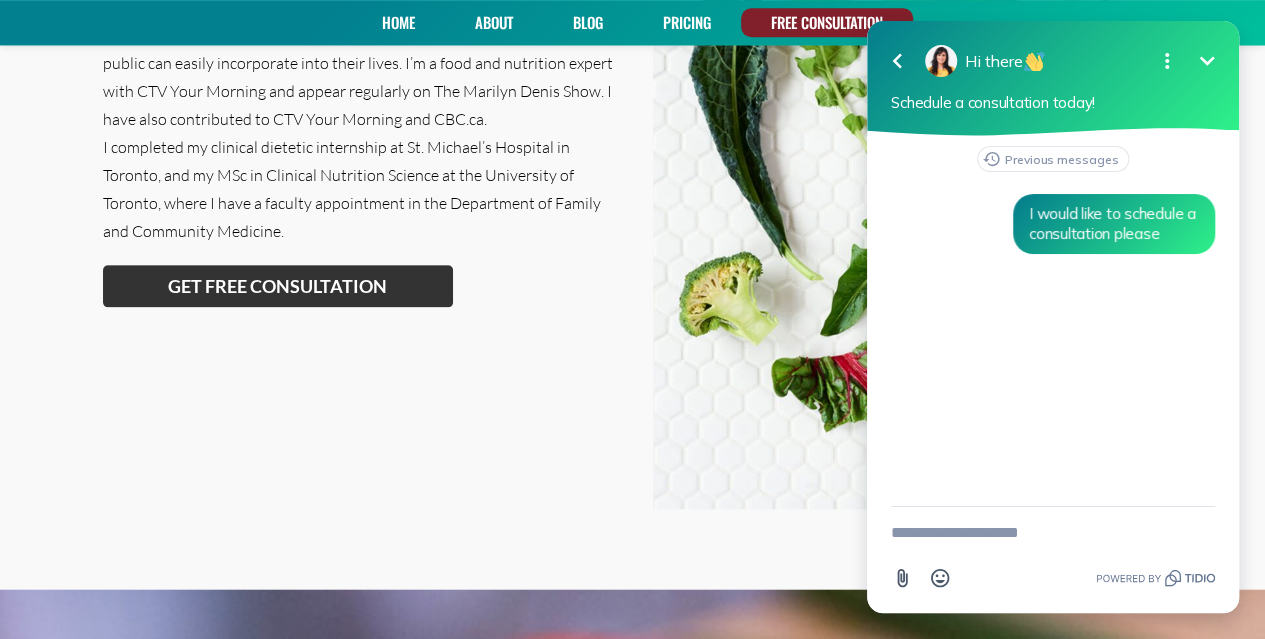 click on "GET FREE CONSULTATION" at bounding box center (277, 286) 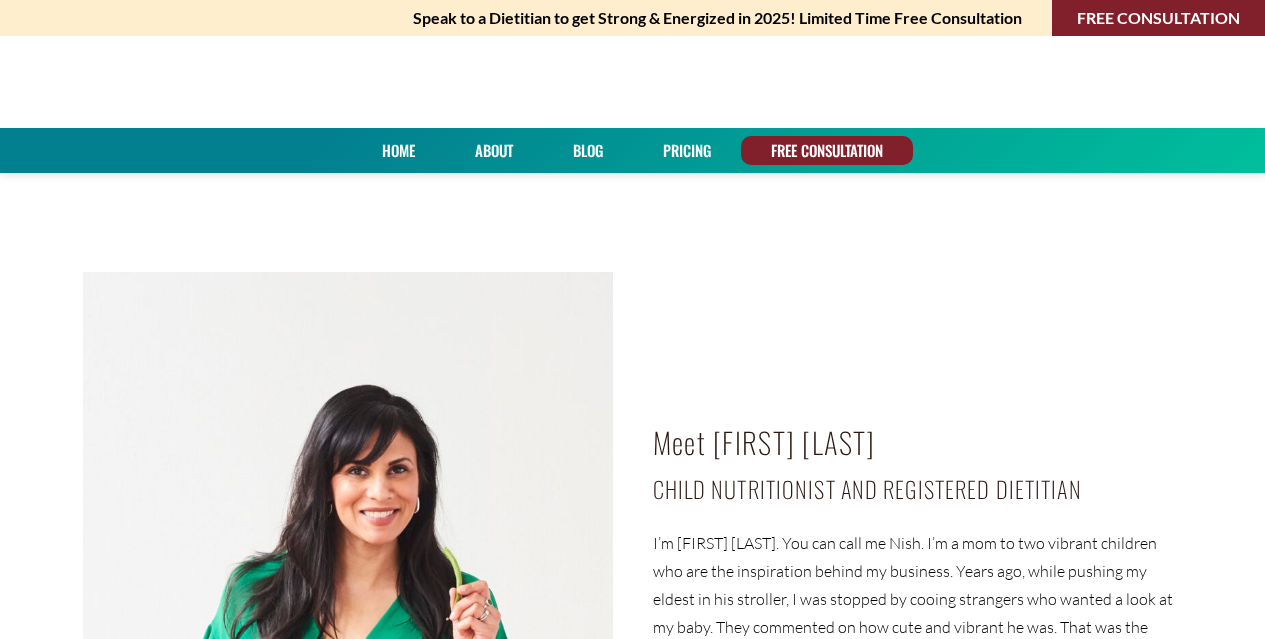 scroll, scrollTop: 0, scrollLeft: 0, axis: both 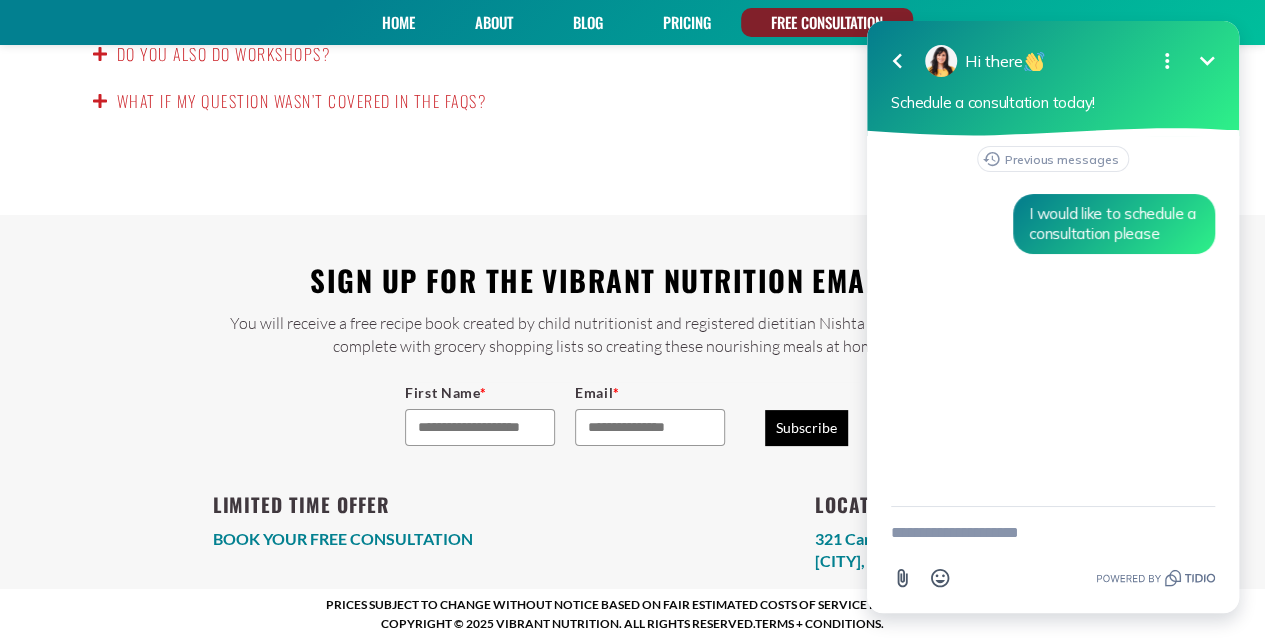 click 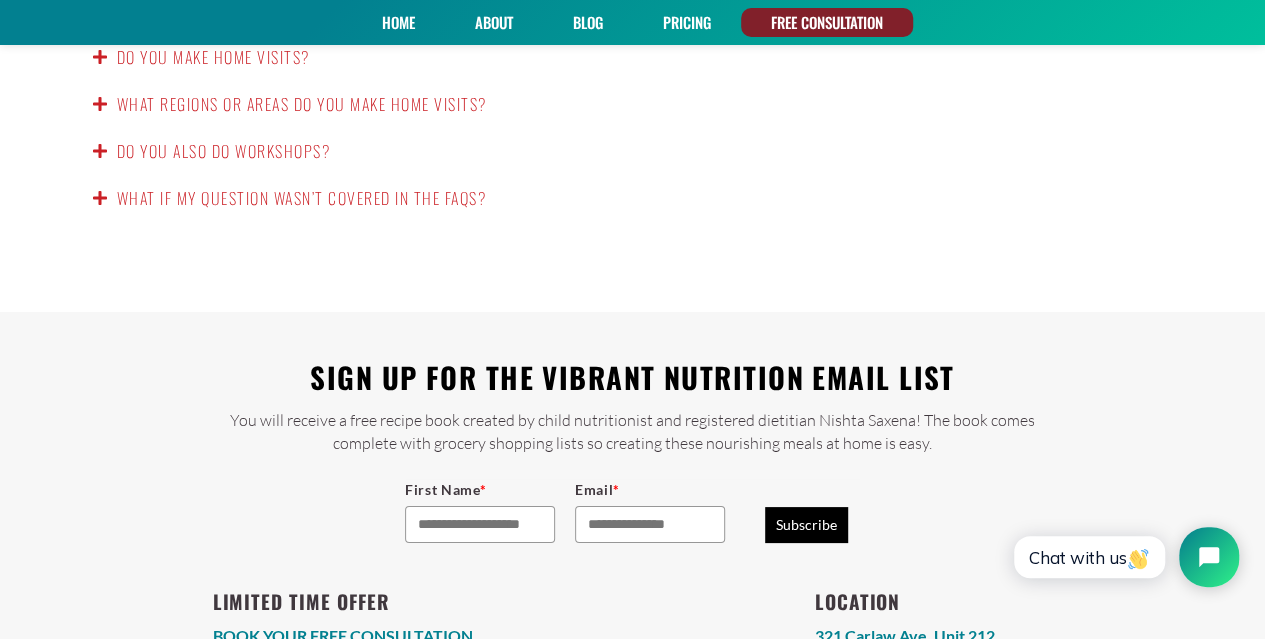 scroll, scrollTop: 3767, scrollLeft: 0, axis: vertical 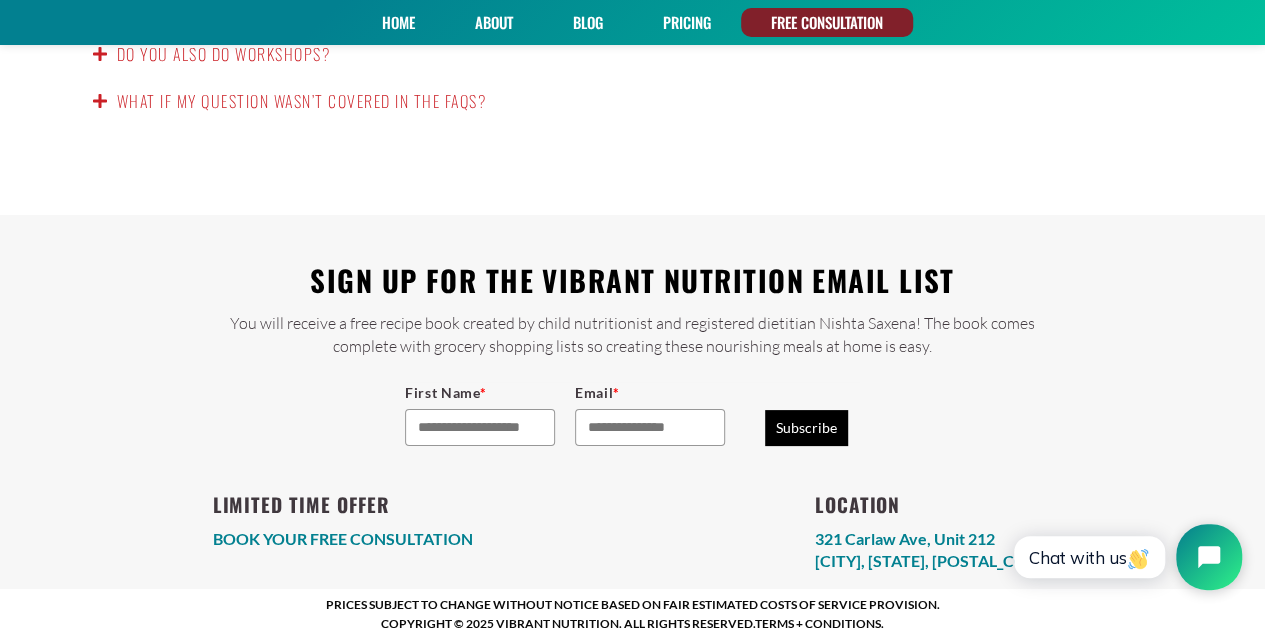 click at bounding box center [1209, 557] 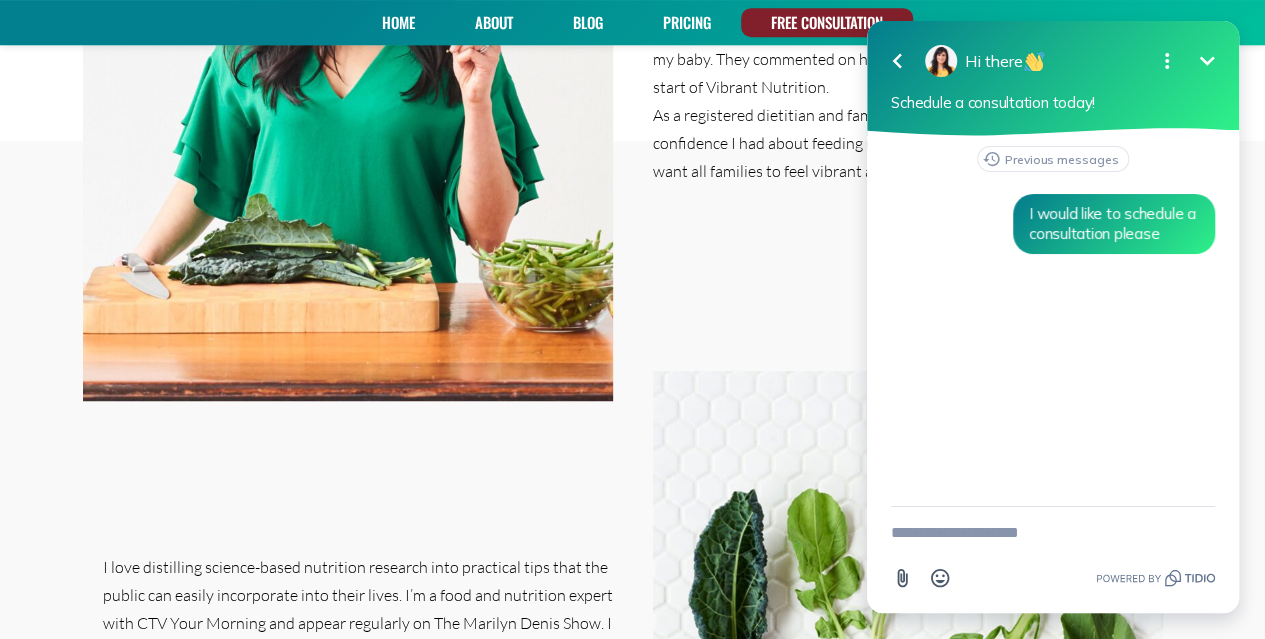 scroll, scrollTop: 567, scrollLeft: 0, axis: vertical 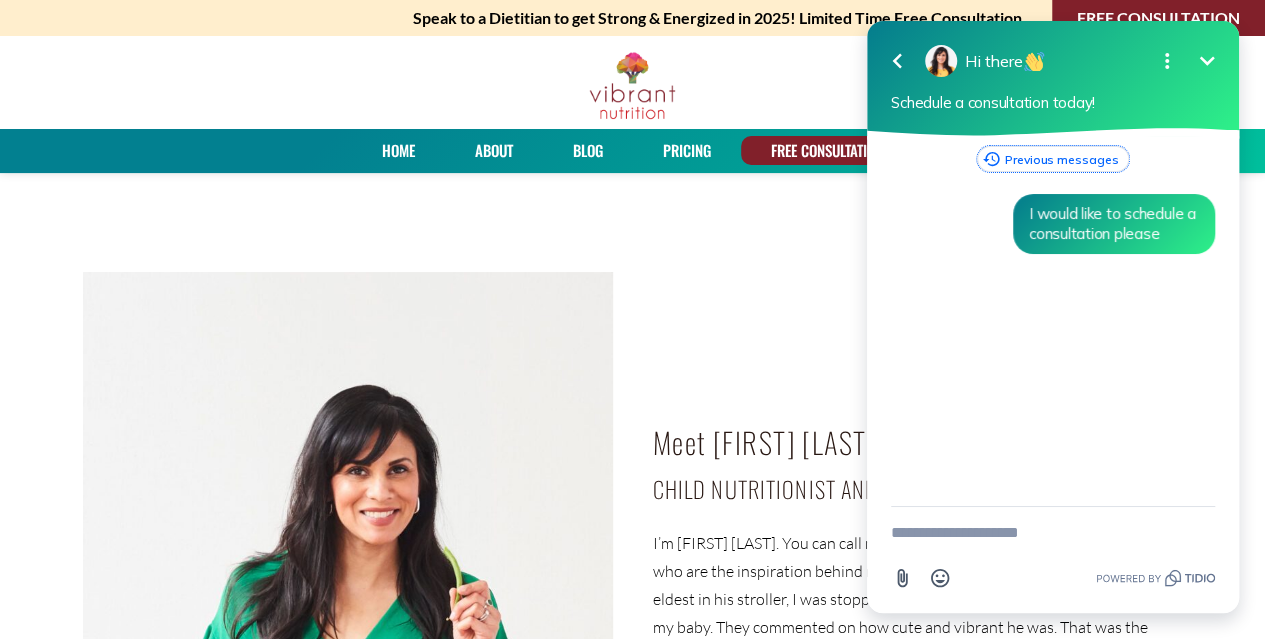 click on "Previous messages" at bounding box center [1053, 159] 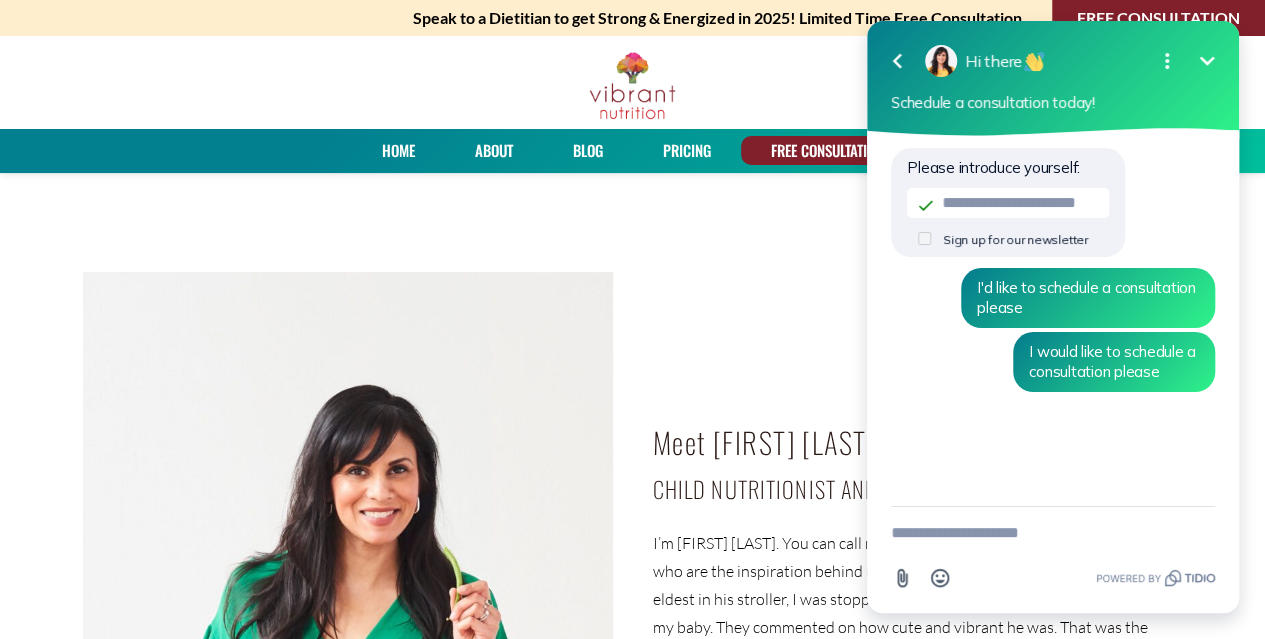 click on "I’m Nishta Saxena. You can call me Nish. I’m a mom to two vibrant children who are the inspiration behind my business. Years ago, while pushing my eldest in his stroller, I was stopped by cooing strangers who wanted a look at my baby. They commented on how cute and vibrant he was. That was the start of Vibrant Nutrition." at bounding box center [918, 599] 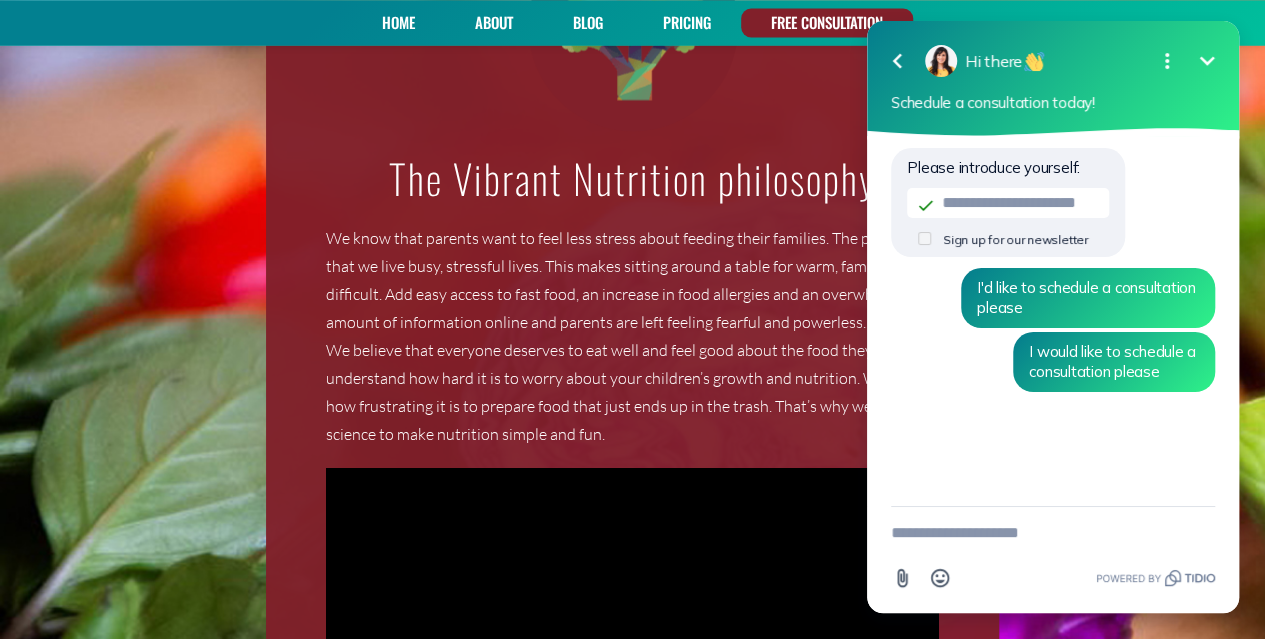 scroll, scrollTop: 2400, scrollLeft: 0, axis: vertical 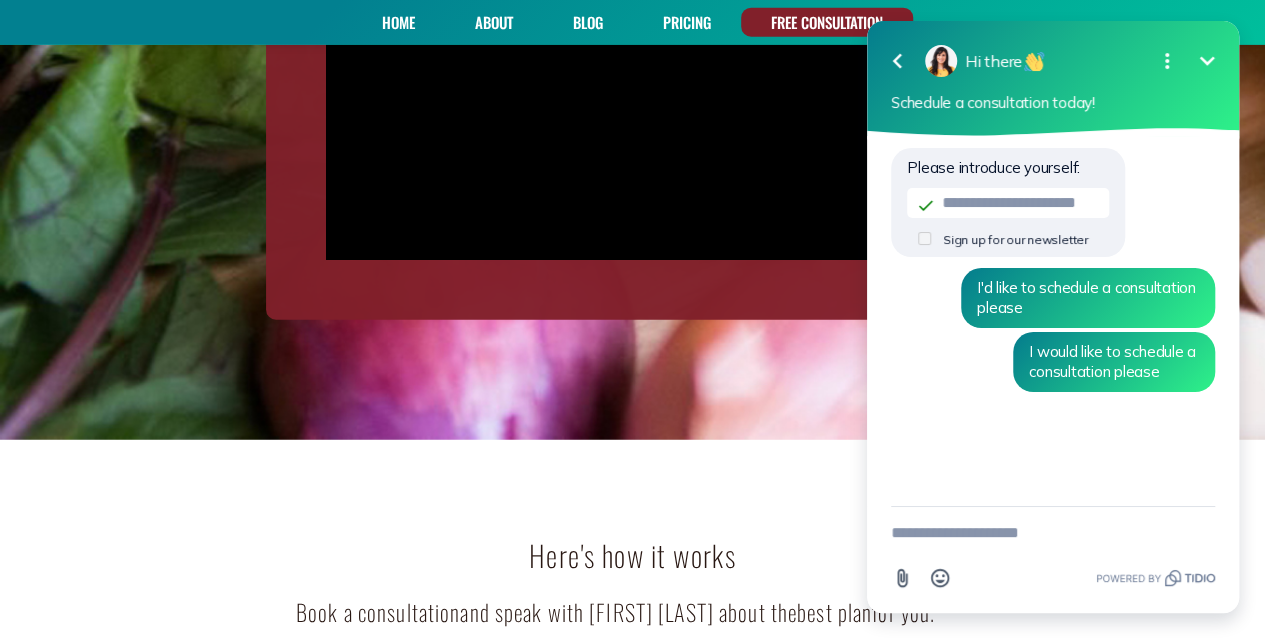 click at bounding box center (1053, 533) 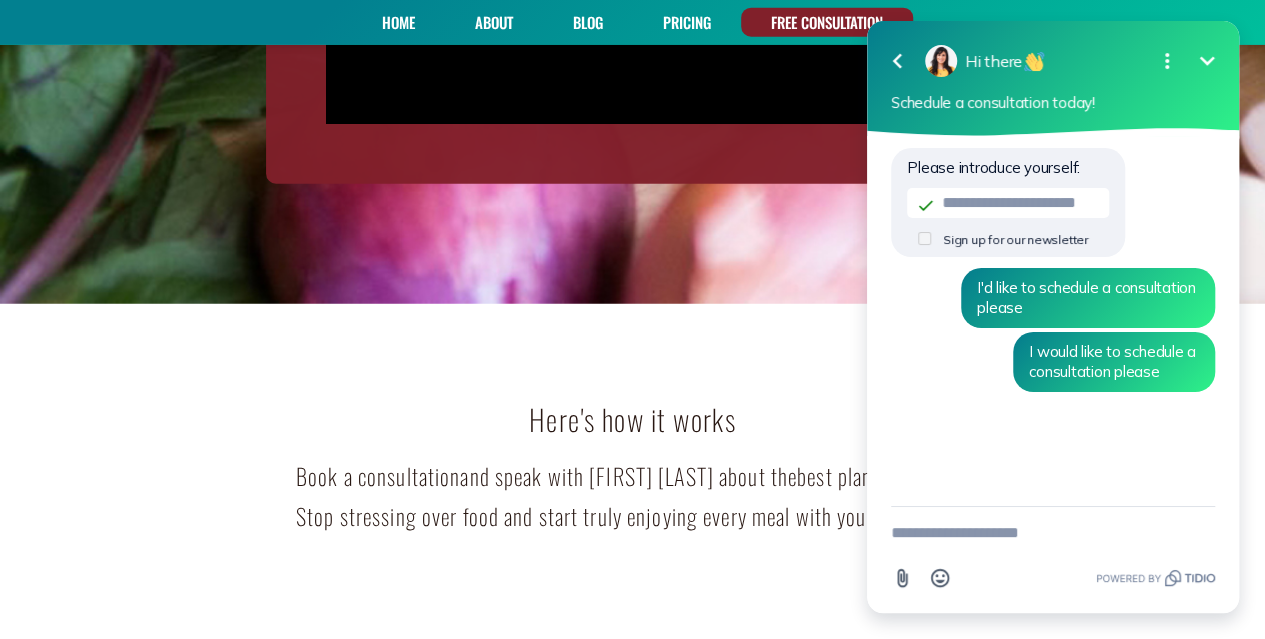 scroll, scrollTop: 2400, scrollLeft: 0, axis: vertical 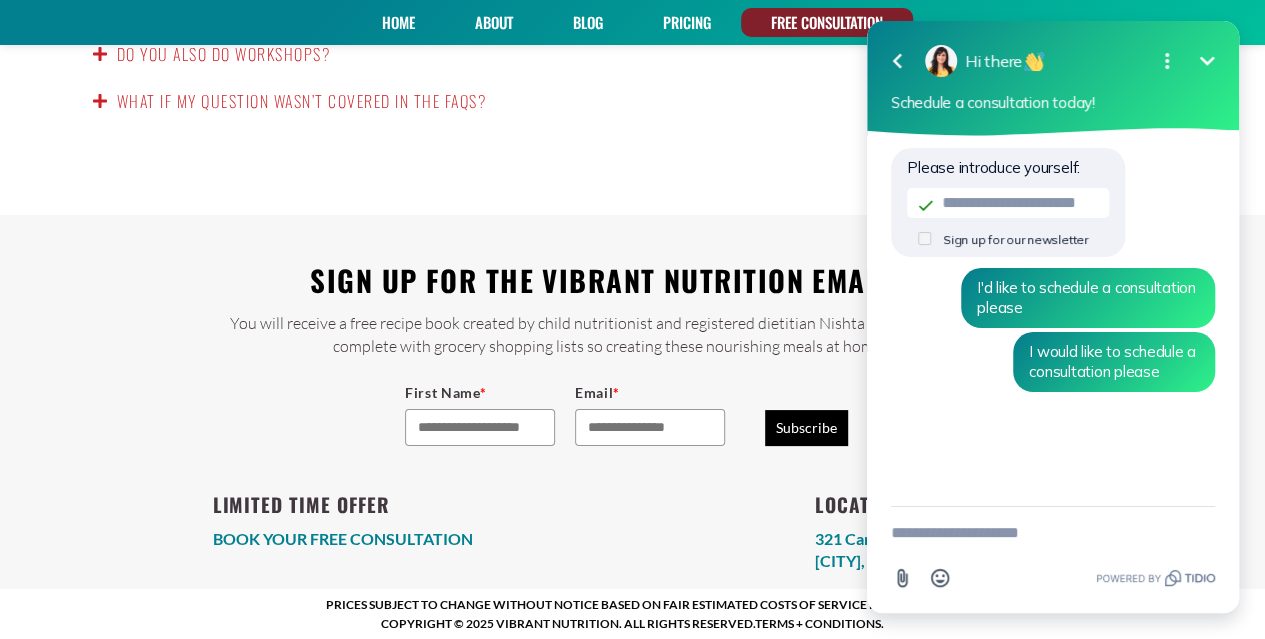 click on "BOOK YOUR FREE CONSULTATION" at bounding box center [343, 538] 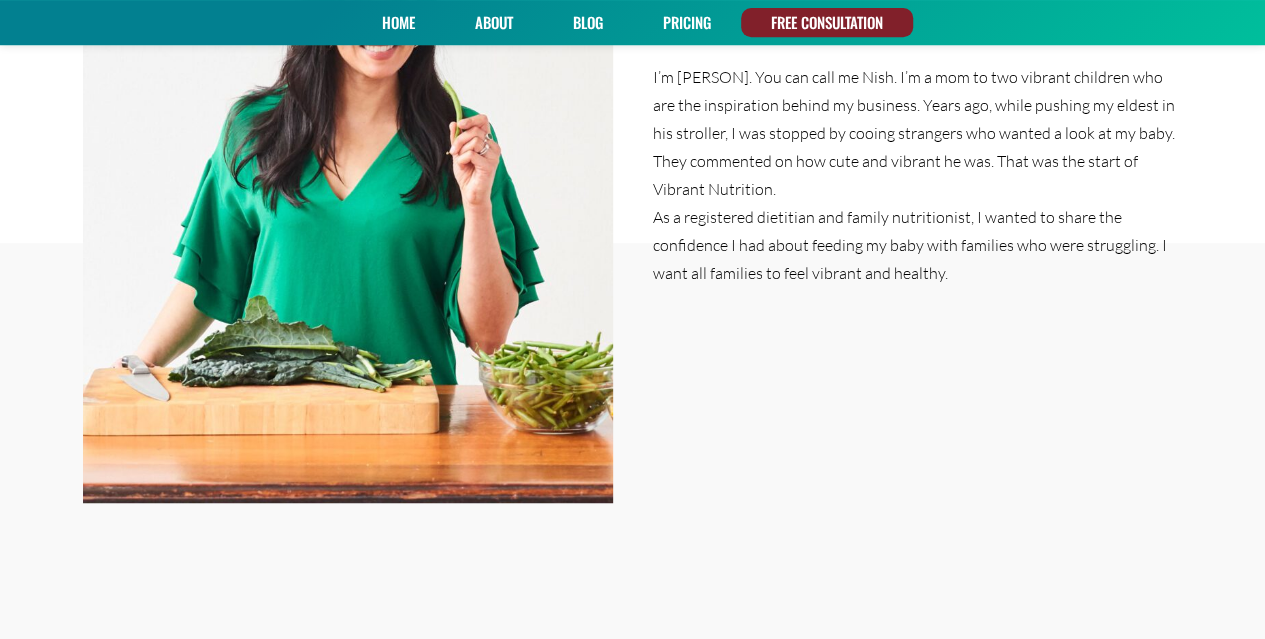 scroll, scrollTop: 0, scrollLeft: 0, axis: both 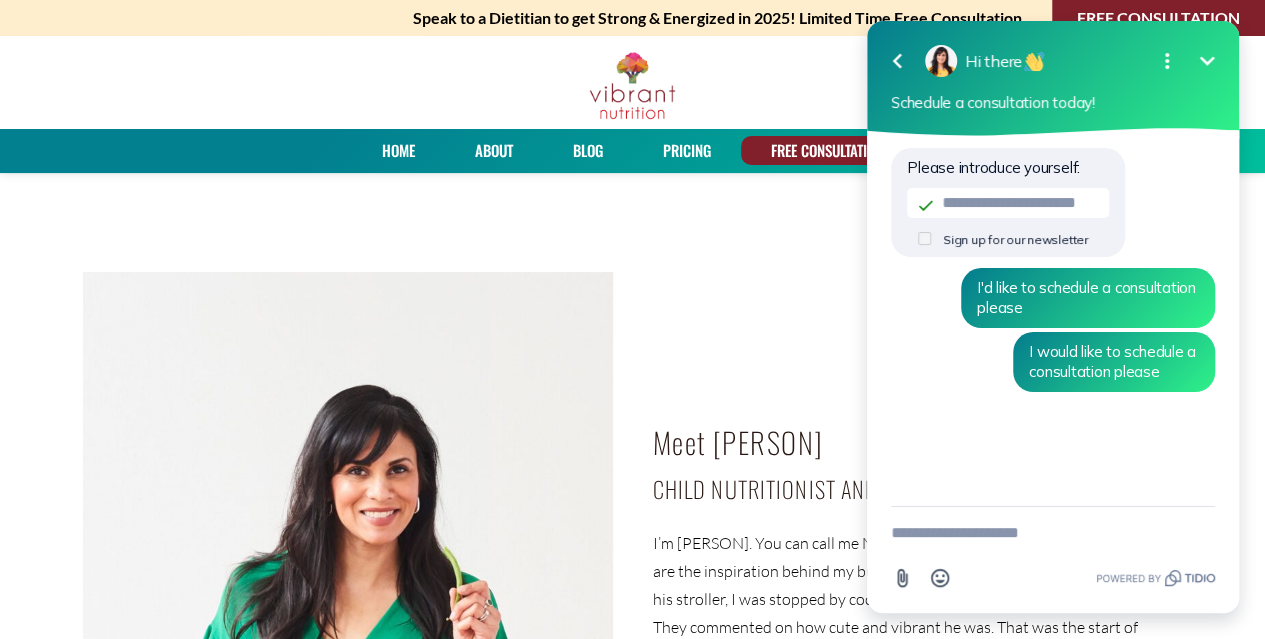 click on "PRICING" at bounding box center (687, 150) 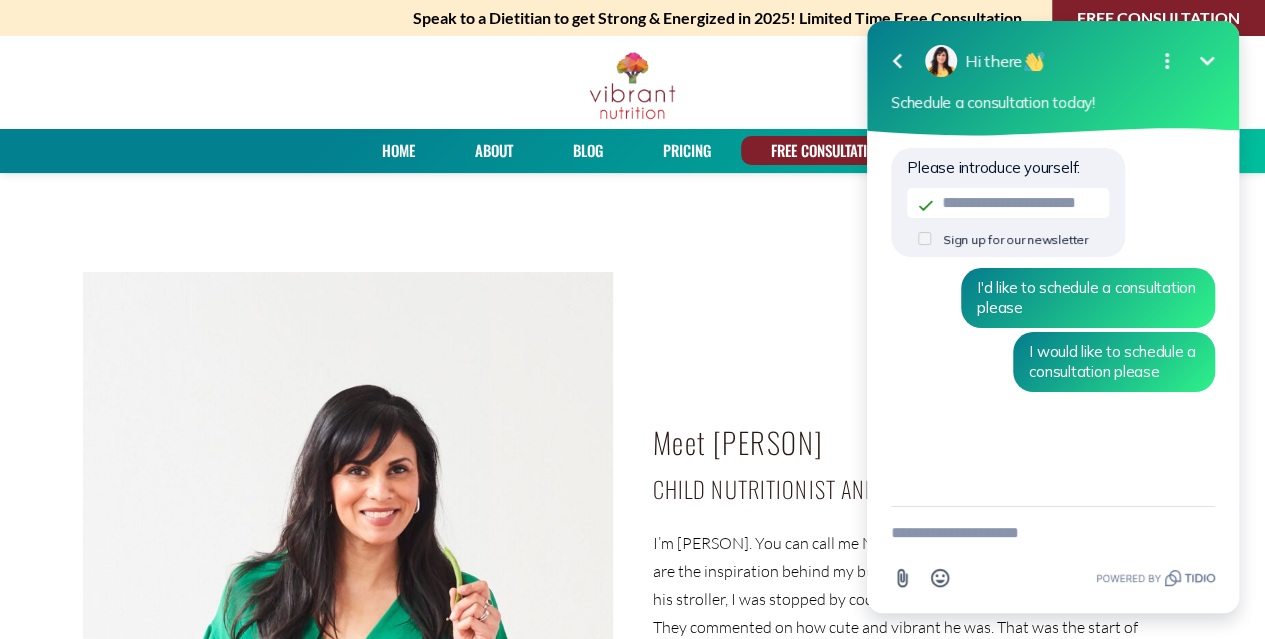 click on "Minimize" at bounding box center (1207, 61) 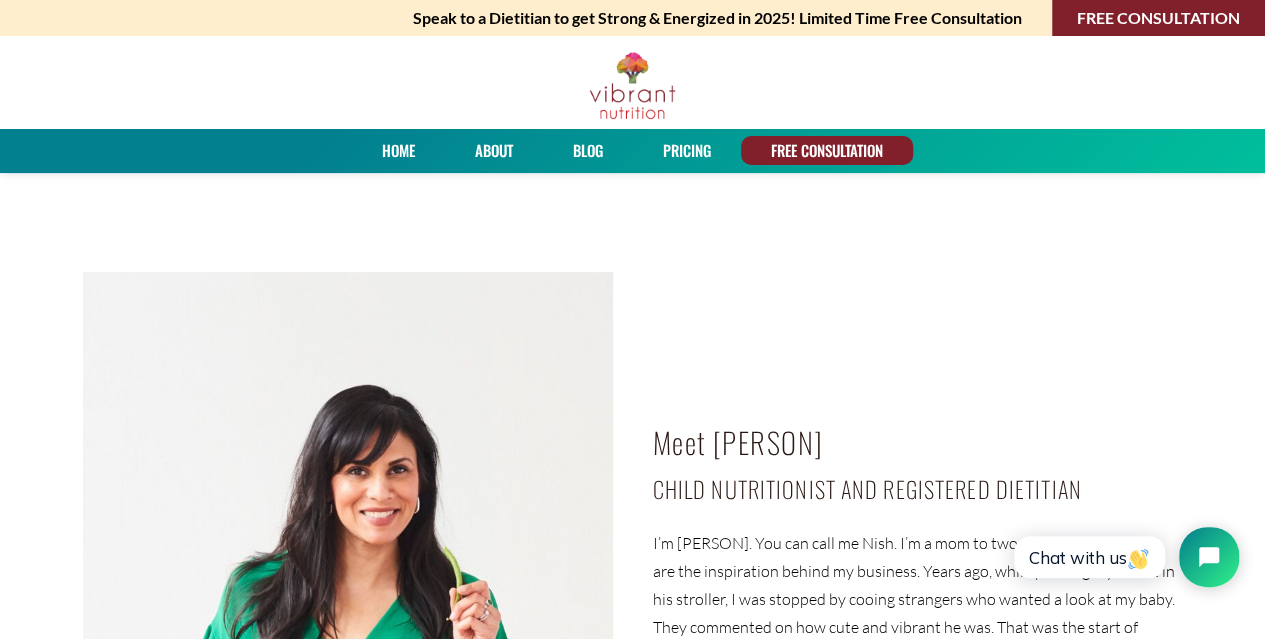 click on "Blog" at bounding box center (588, 150) 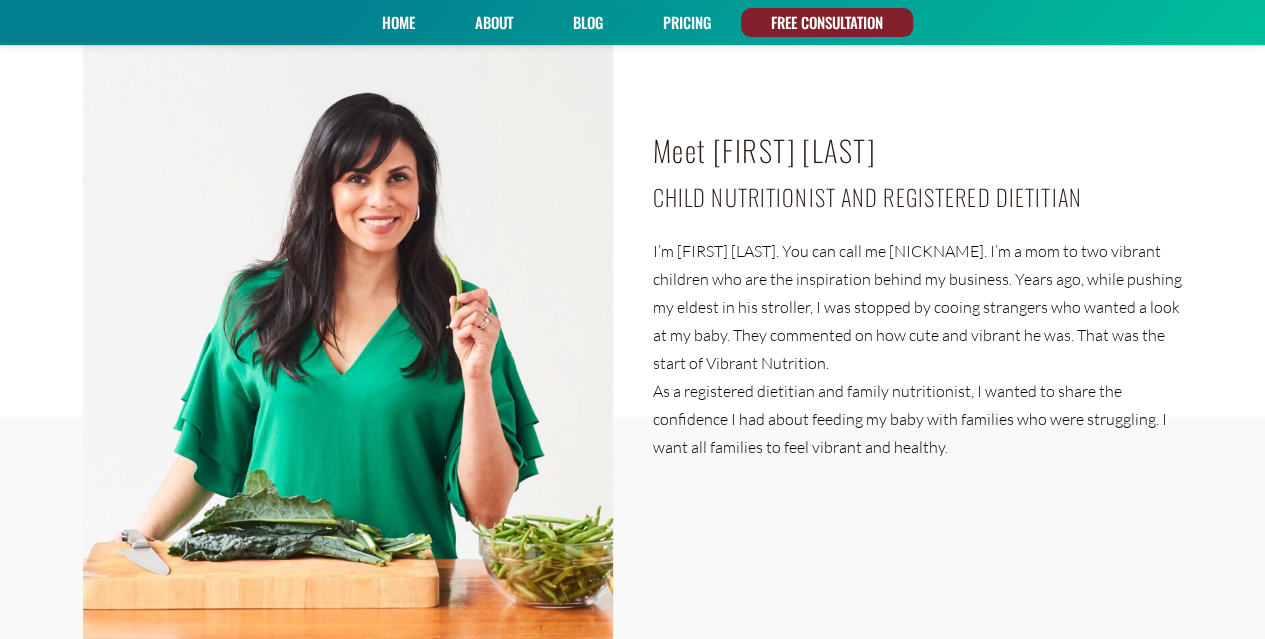 scroll, scrollTop: 600, scrollLeft: 0, axis: vertical 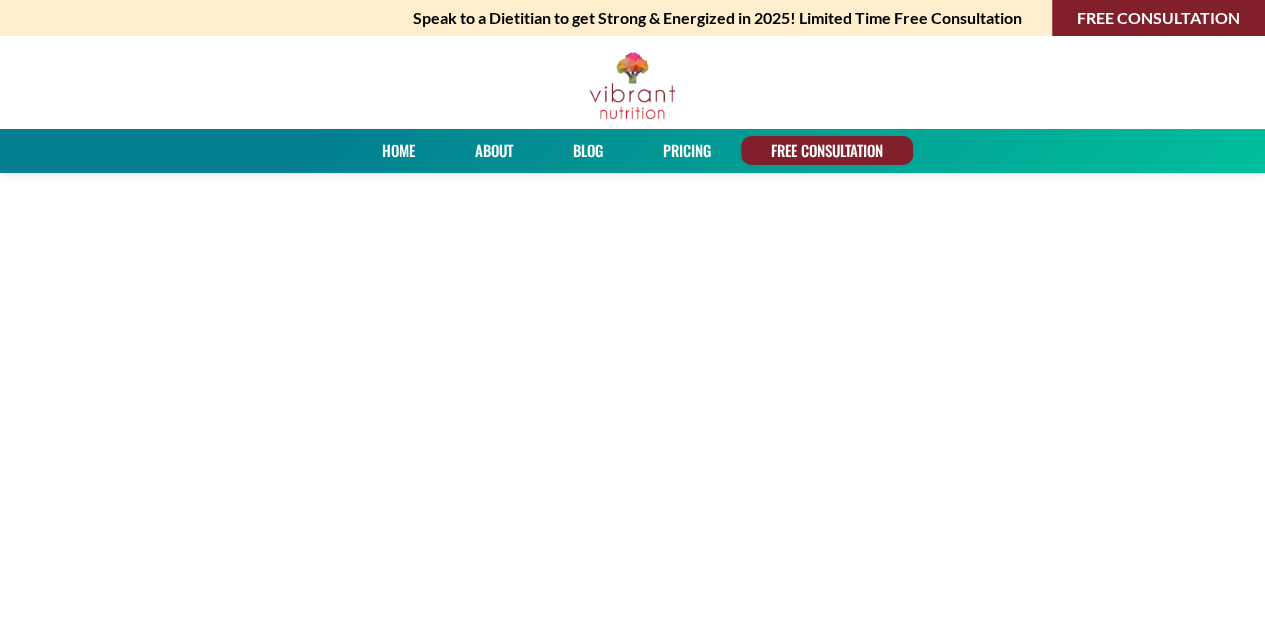 click on "About" at bounding box center (494, 150) 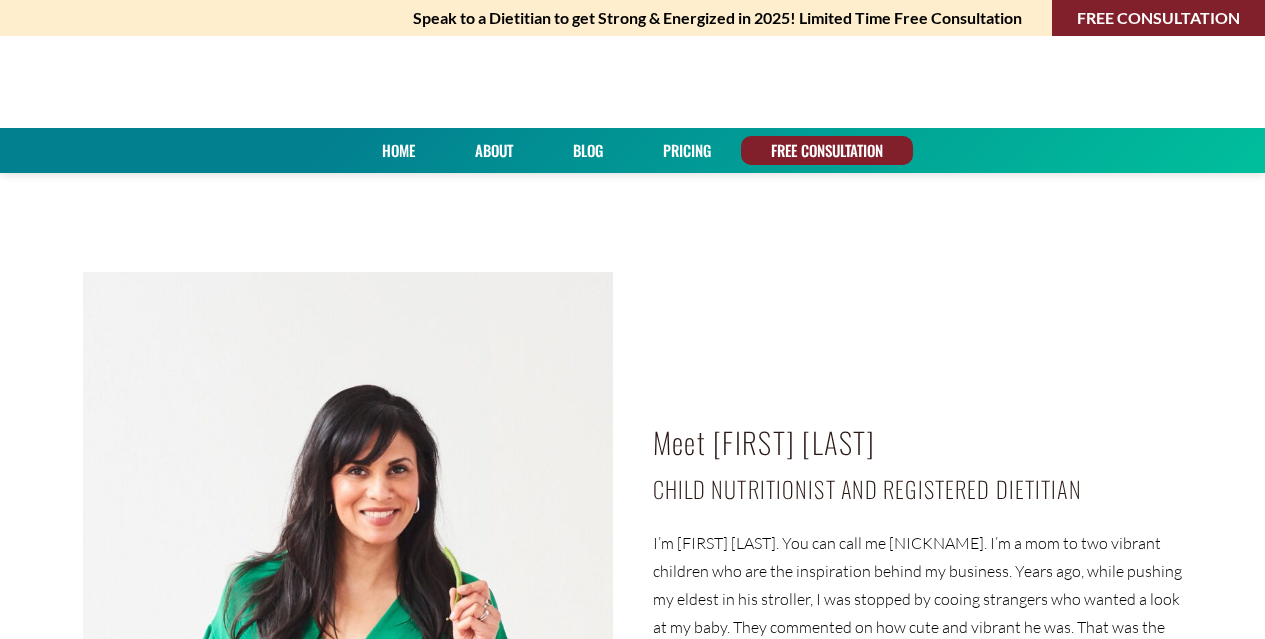 scroll, scrollTop: 0, scrollLeft: 0, axis: both 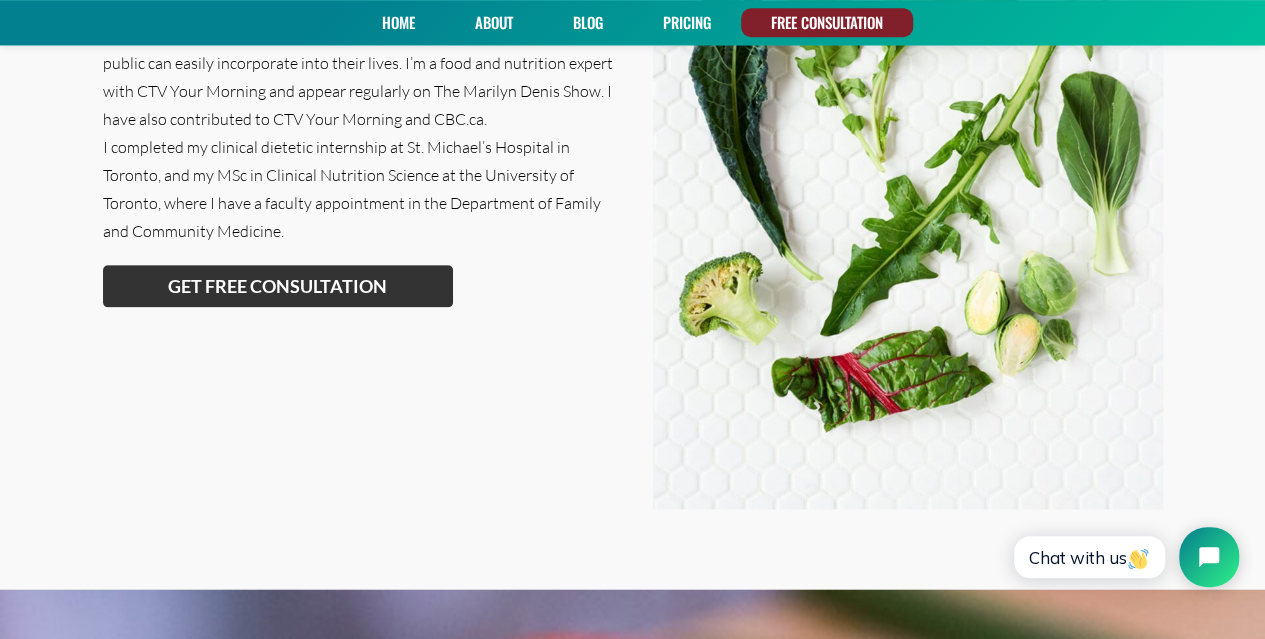 click on "GET FREE CONSULTATION" at bounding box center (277, 286) 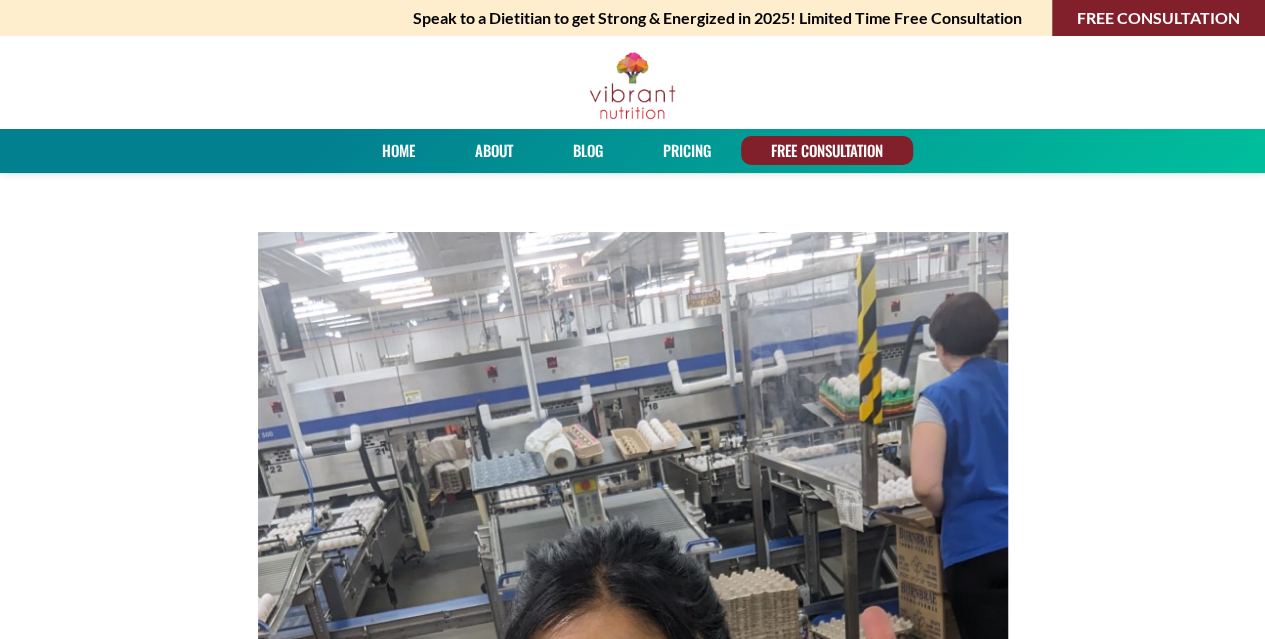 scroll, scrollTop: 233, scrollLeft: 0, axis: vertical 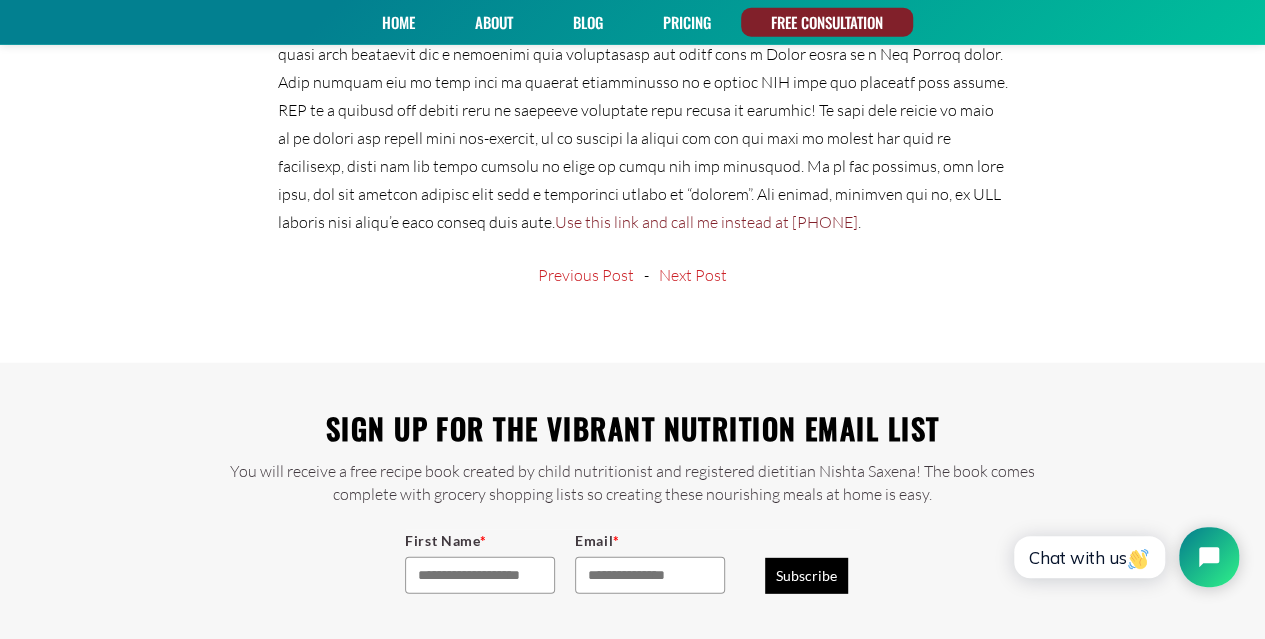 click on "Use this link and call me instead at [PHONE]" at bounding box center [706, 222] 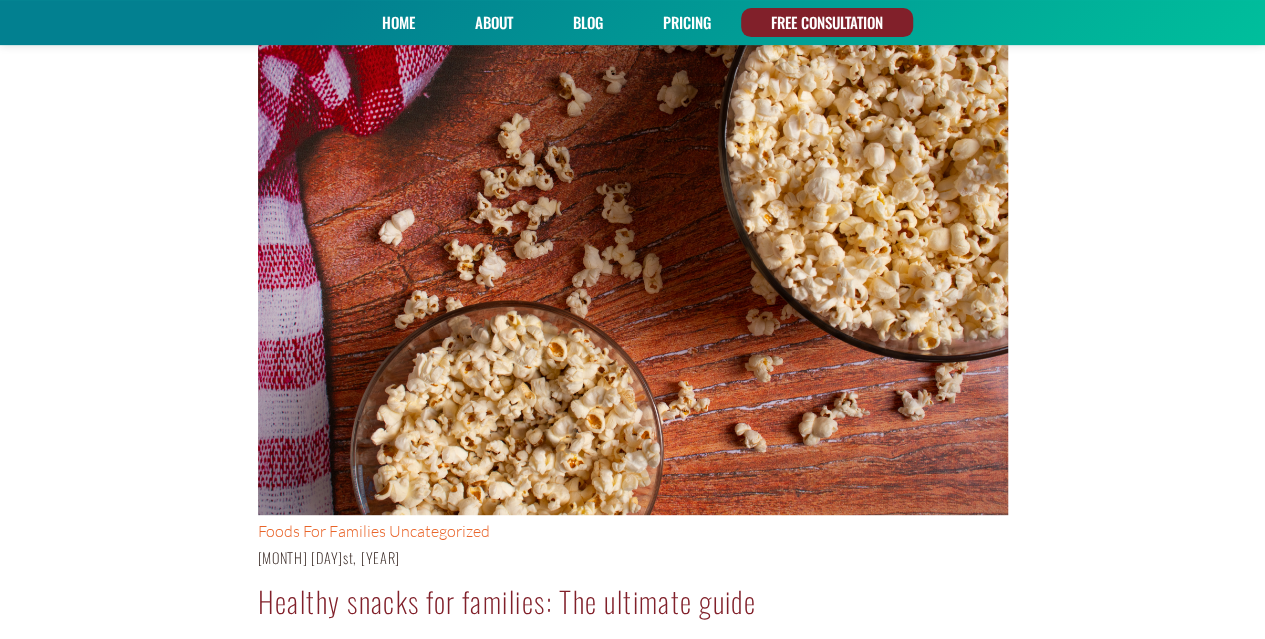 scroll, scrollTop: 600, scrollLeft: 0, axis: vertical 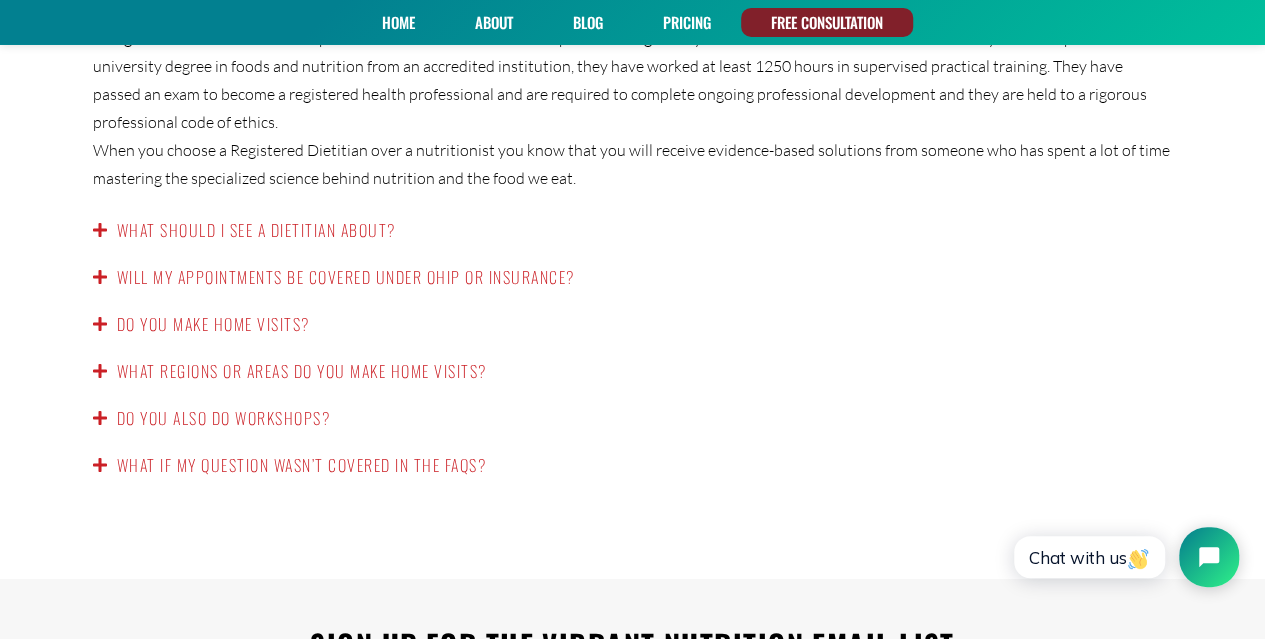 click on "Will my appointments be covered under OHIP or insurance?" at bounding box center (346, 277) 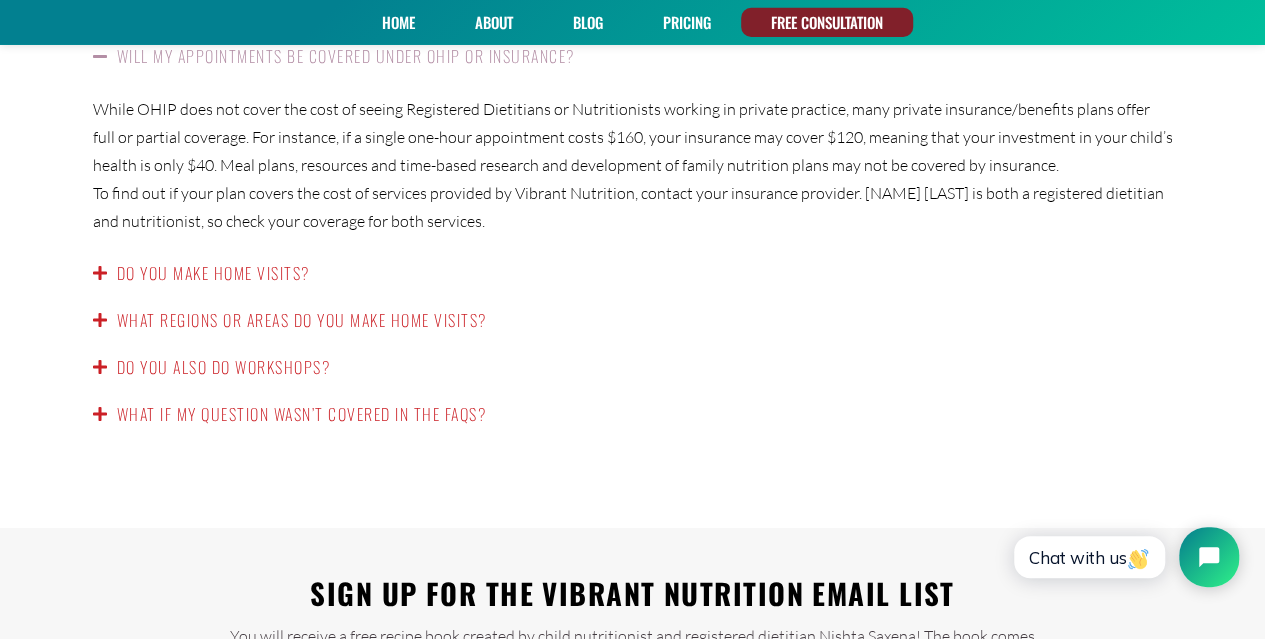 scroll, scrollTop: 3310, scrollLeft: 0, axis: vertical 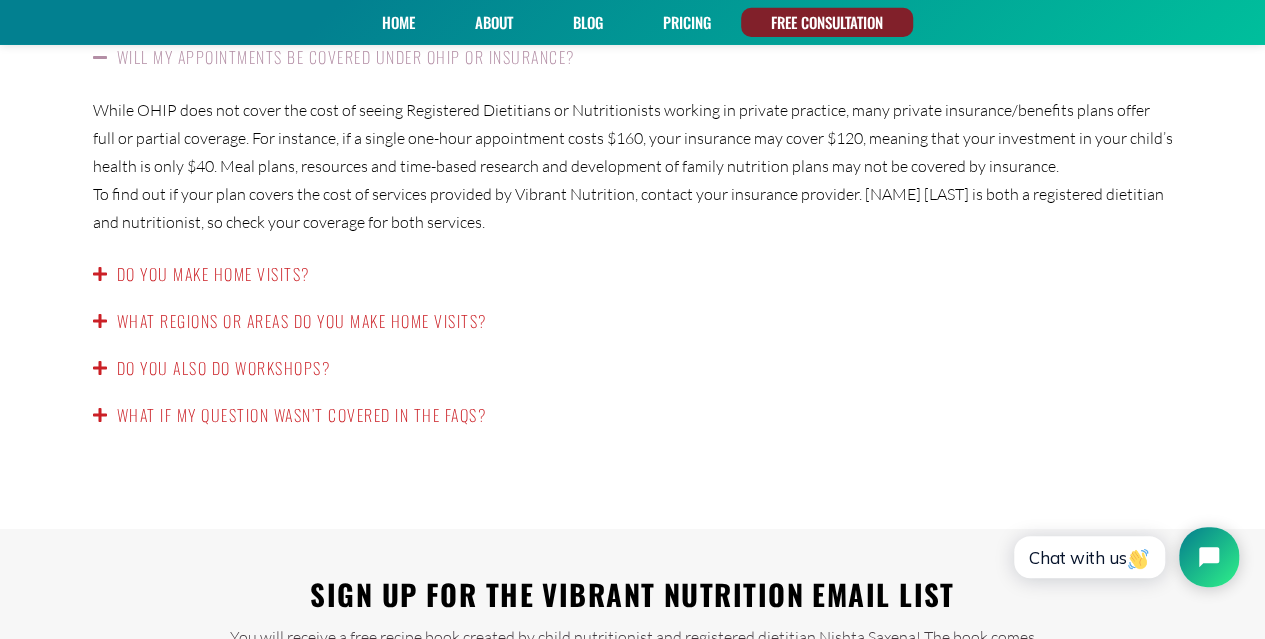 click on "Do you make home visits?" at bounding box center [213, 274] 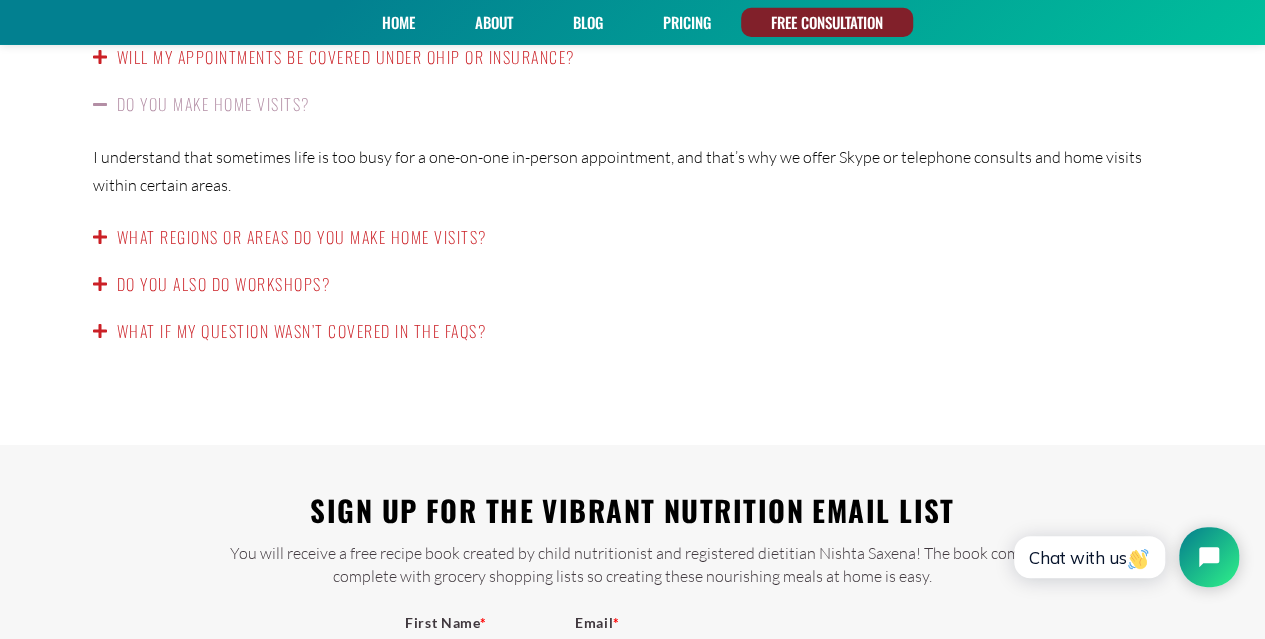 click on "What regions or areas do you make home visits?" at bounding box center [302, 237] 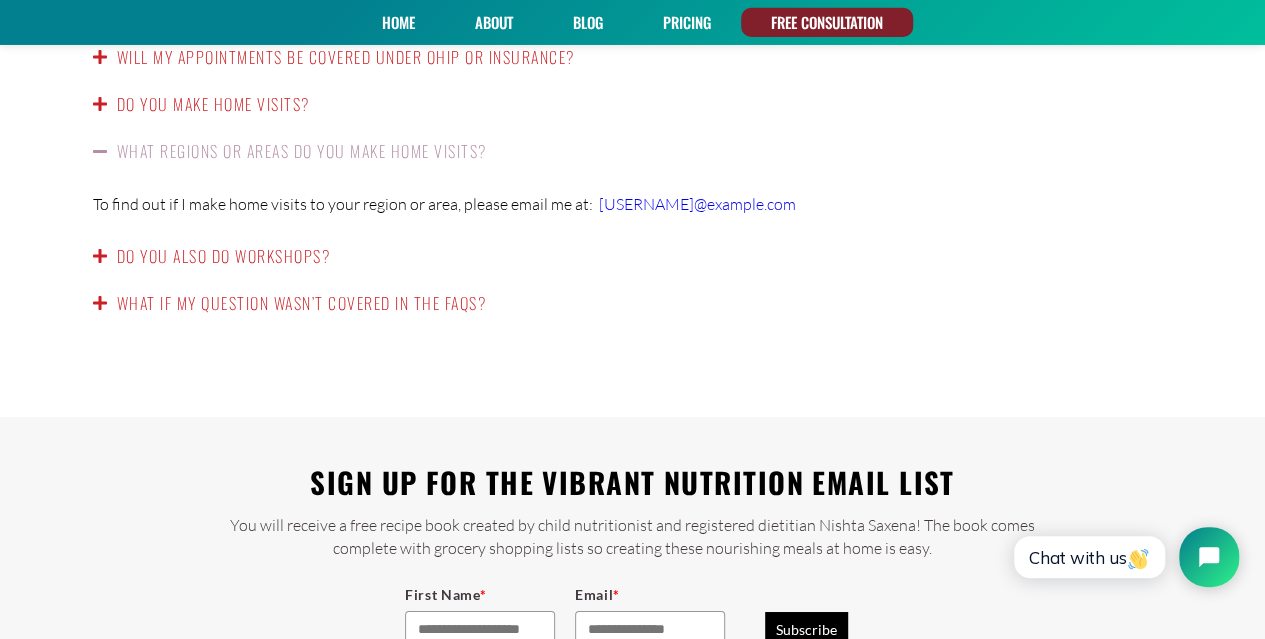 click on "Do you also do workshops?" at bounding box center [224, 256] 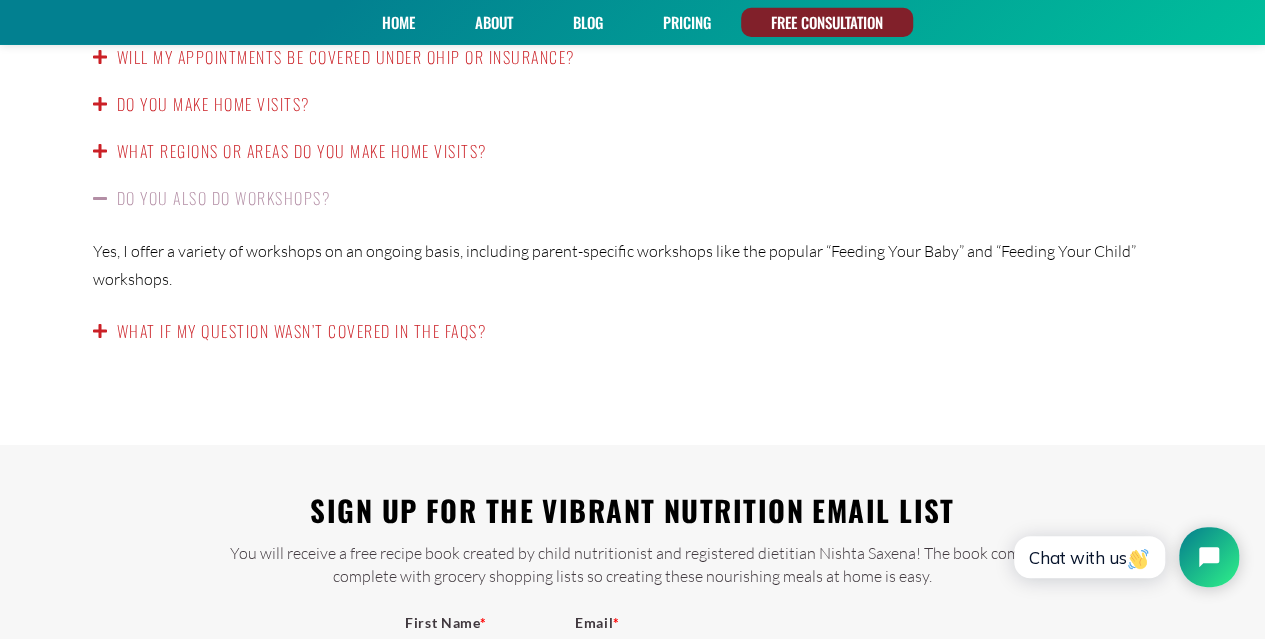 click on "What if my question wasn’t covered in the FAQs?" at bounding box center (302, 331) 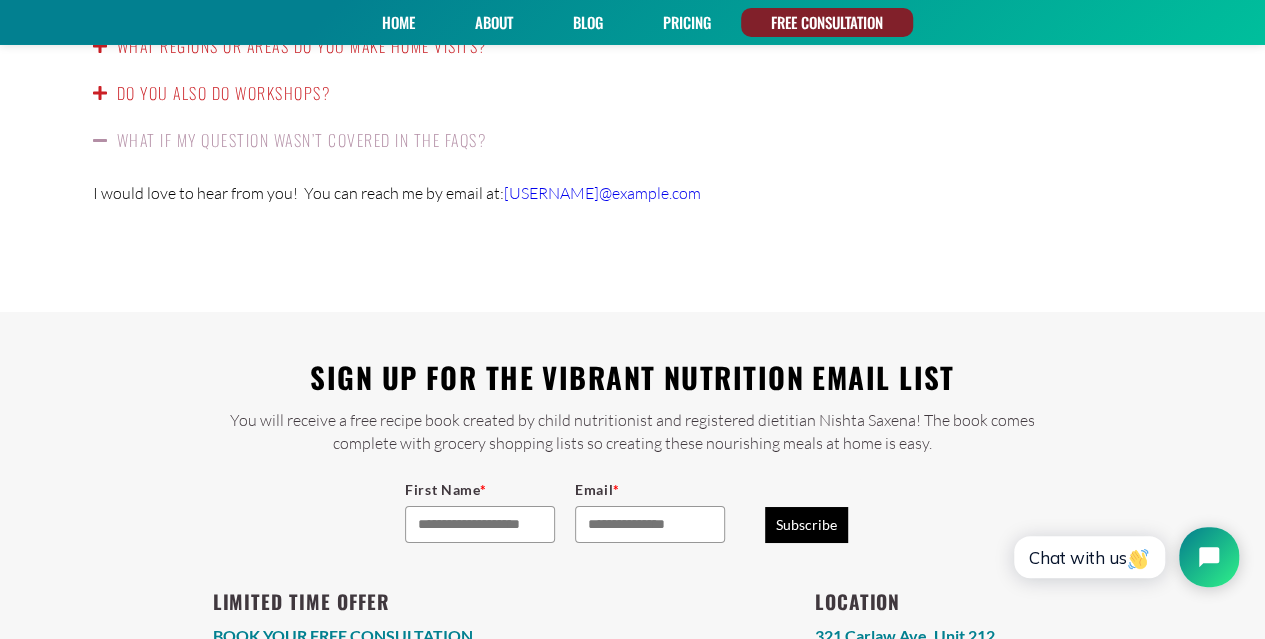scroll, scrollTop: 2915, scrollLeft: 0, axis: vertical 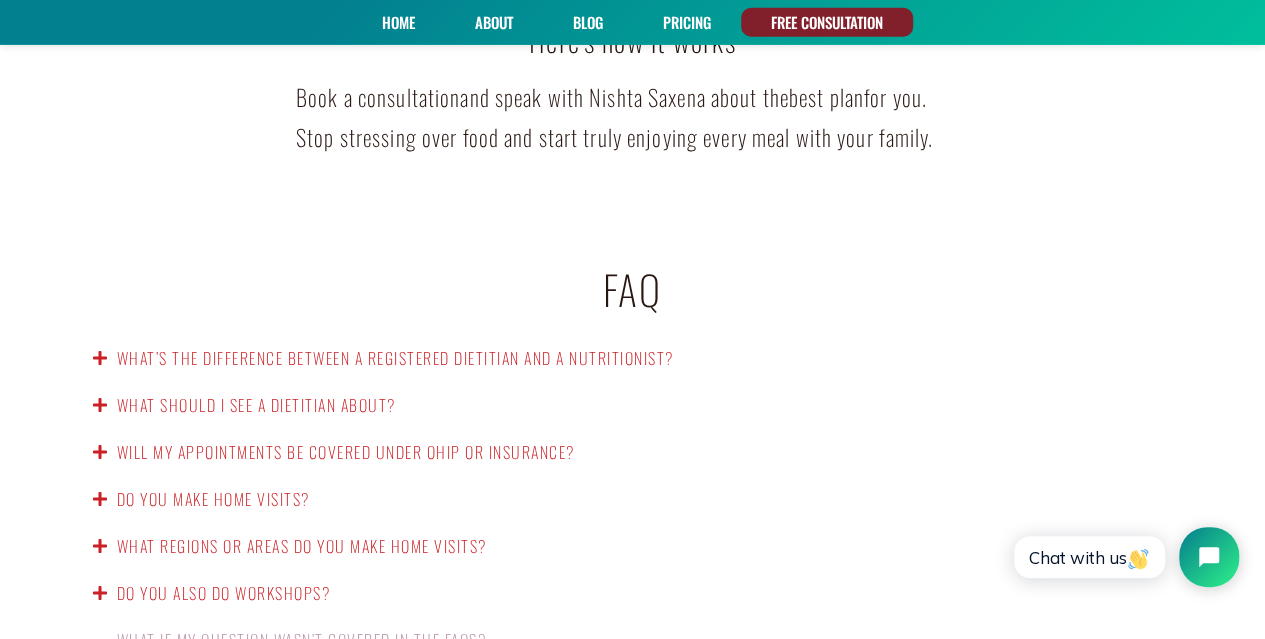 click on "Chat with us" at bounding box center (1089, 557) 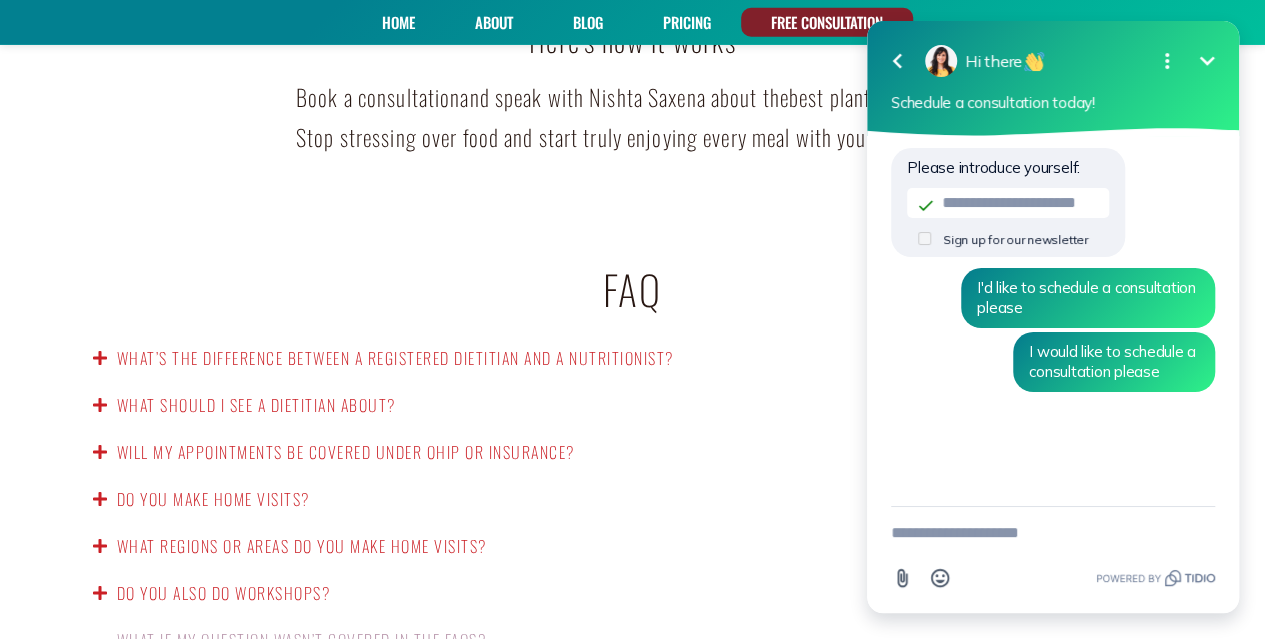 click at bounding box center (1053, 533) 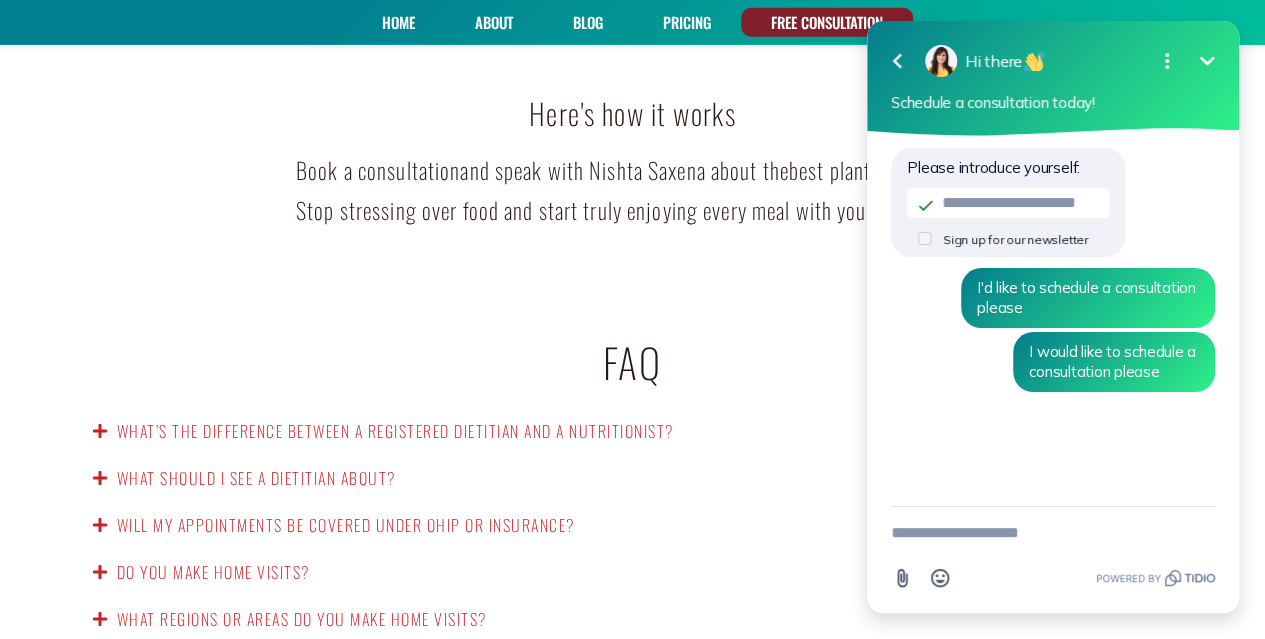 scroll, scrollTop: 2715, scrollLeft: 0, axis: vertical 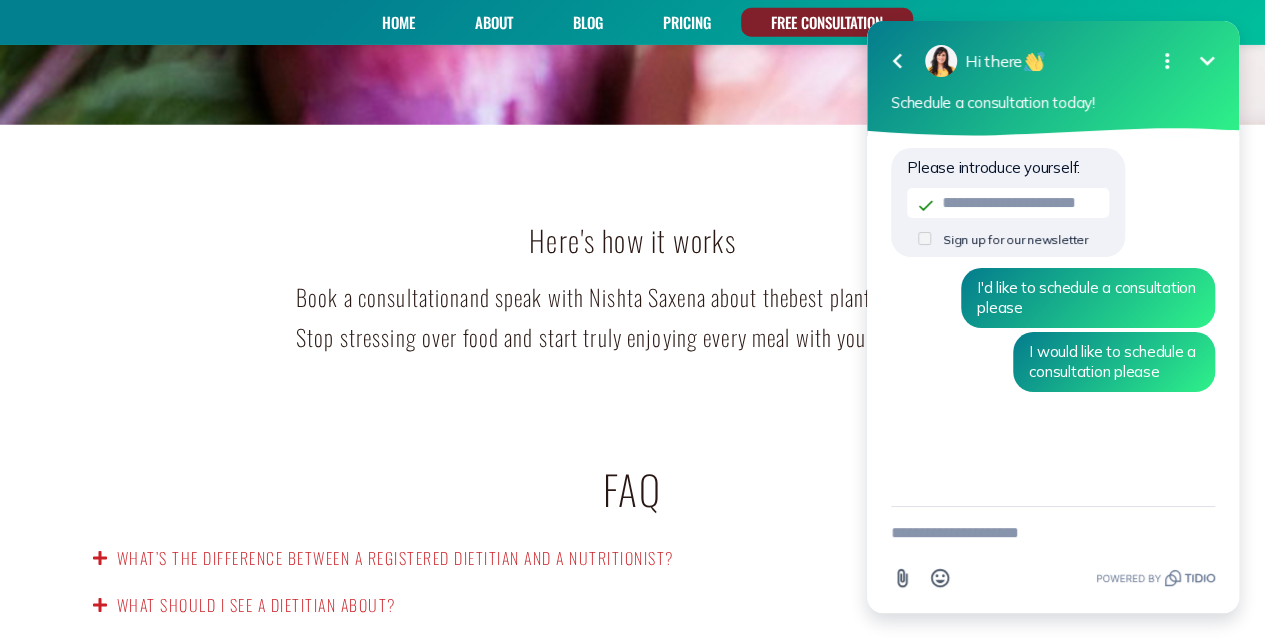 click 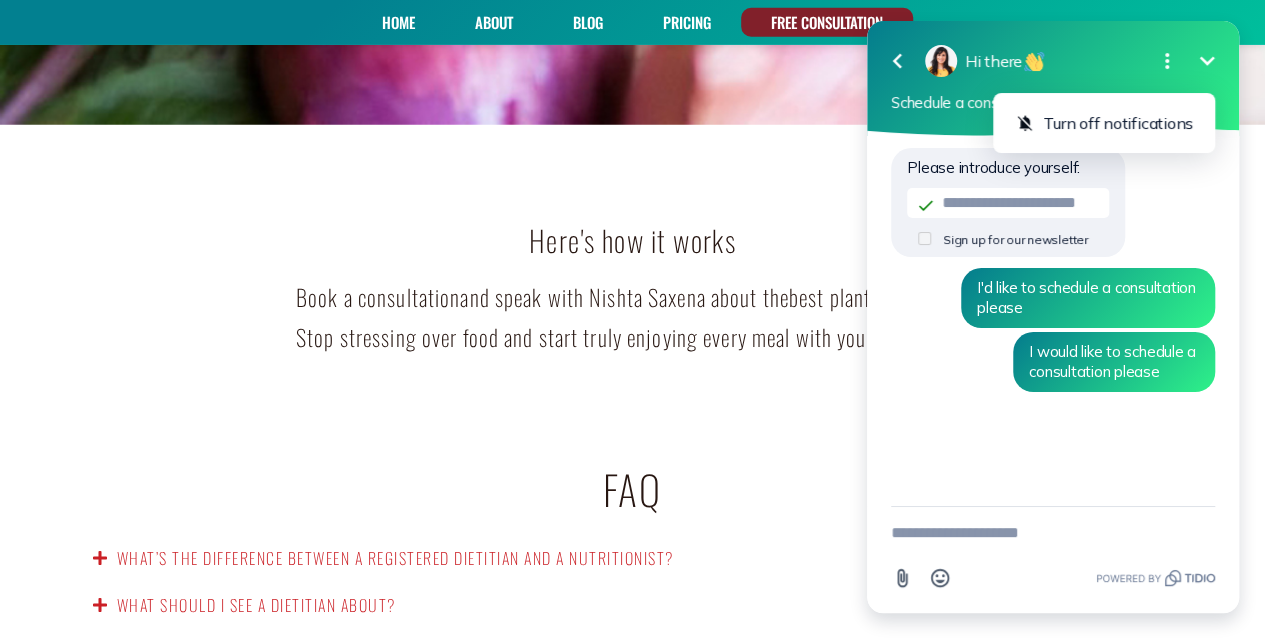 click 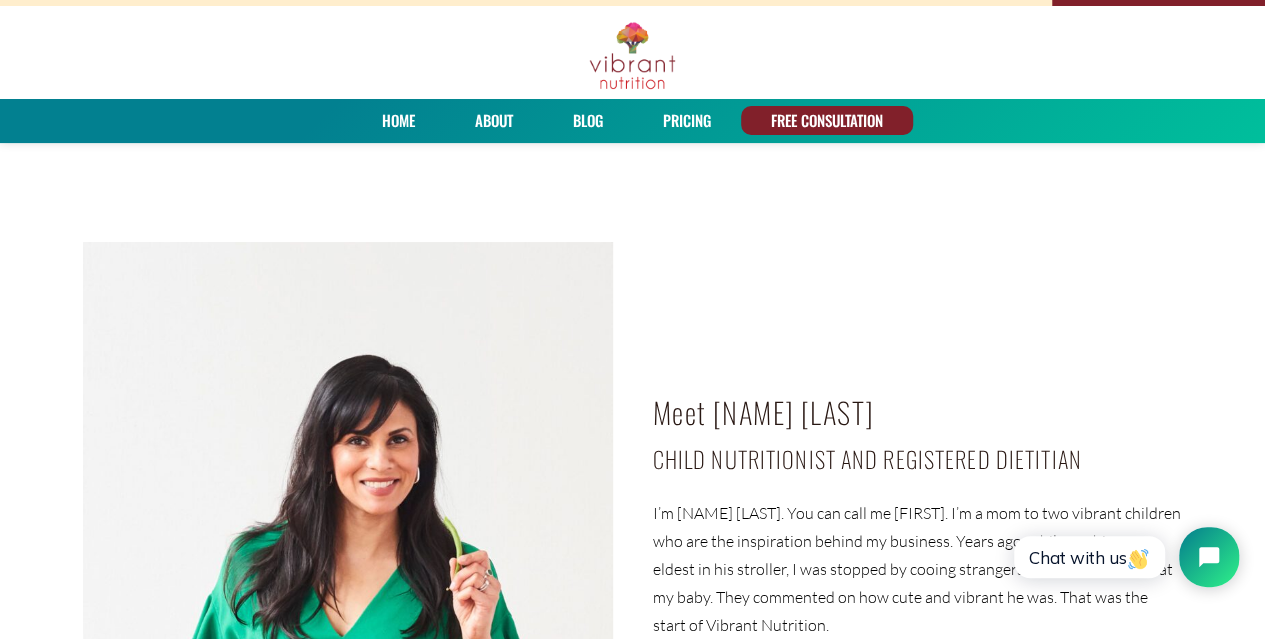 scroll, scrollTop: 0, scrollLeft: 0, axis: both 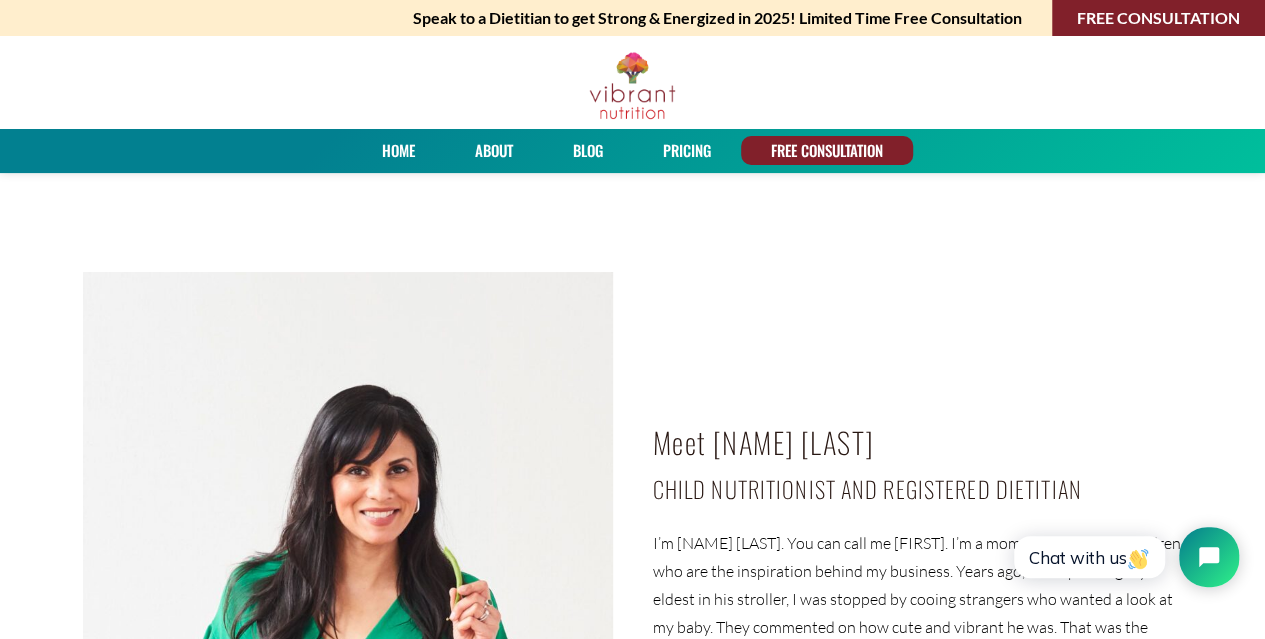 click on "Chat with us" 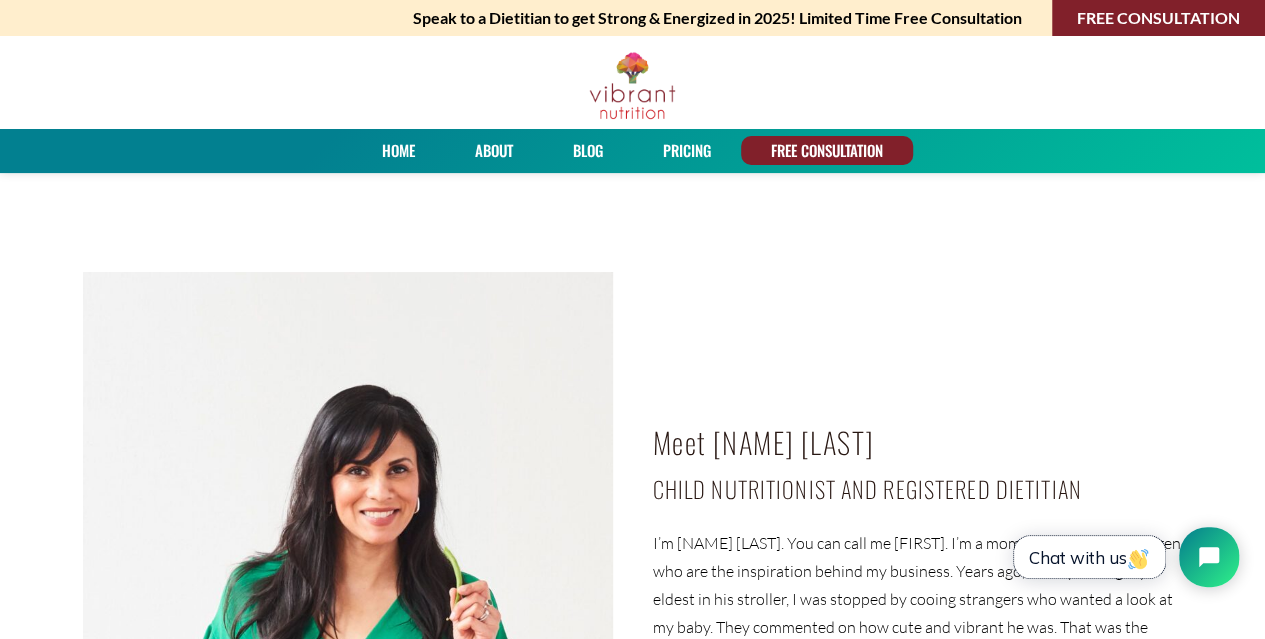 click on "Chat with us" at bounding box center [1089, 557] 